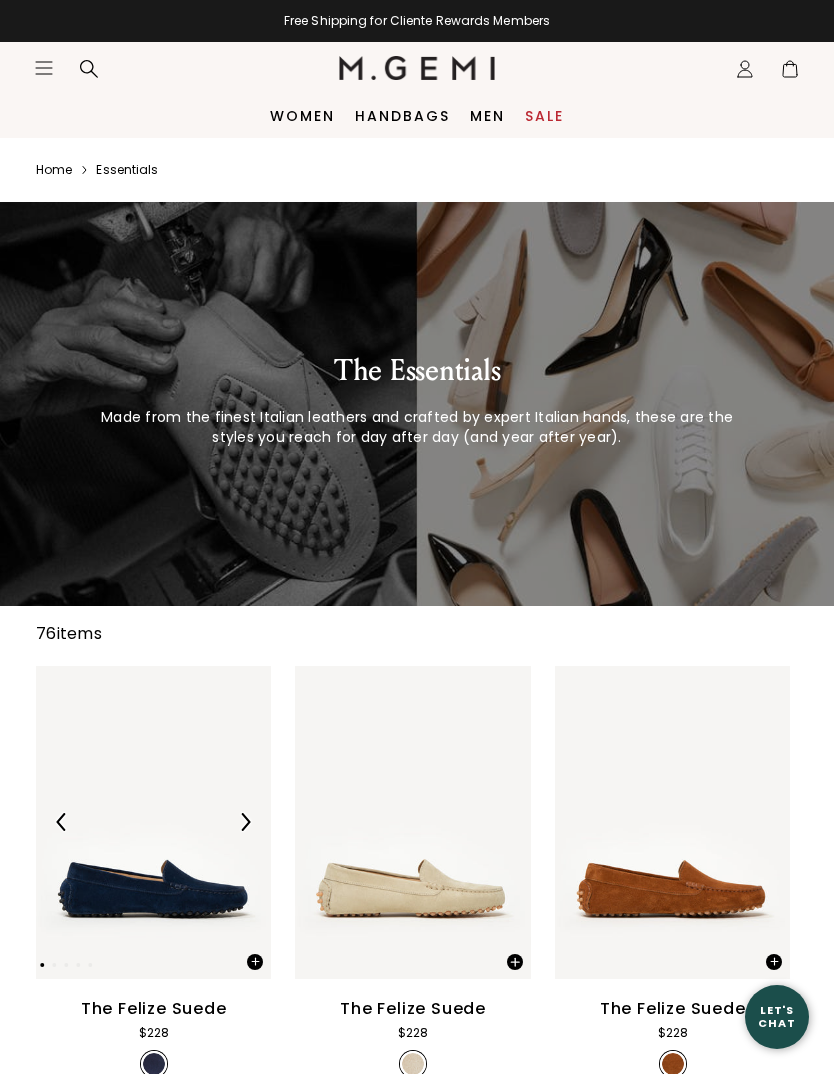 scroll, scrollTop: 0, scrollLeft: 0, axis: both 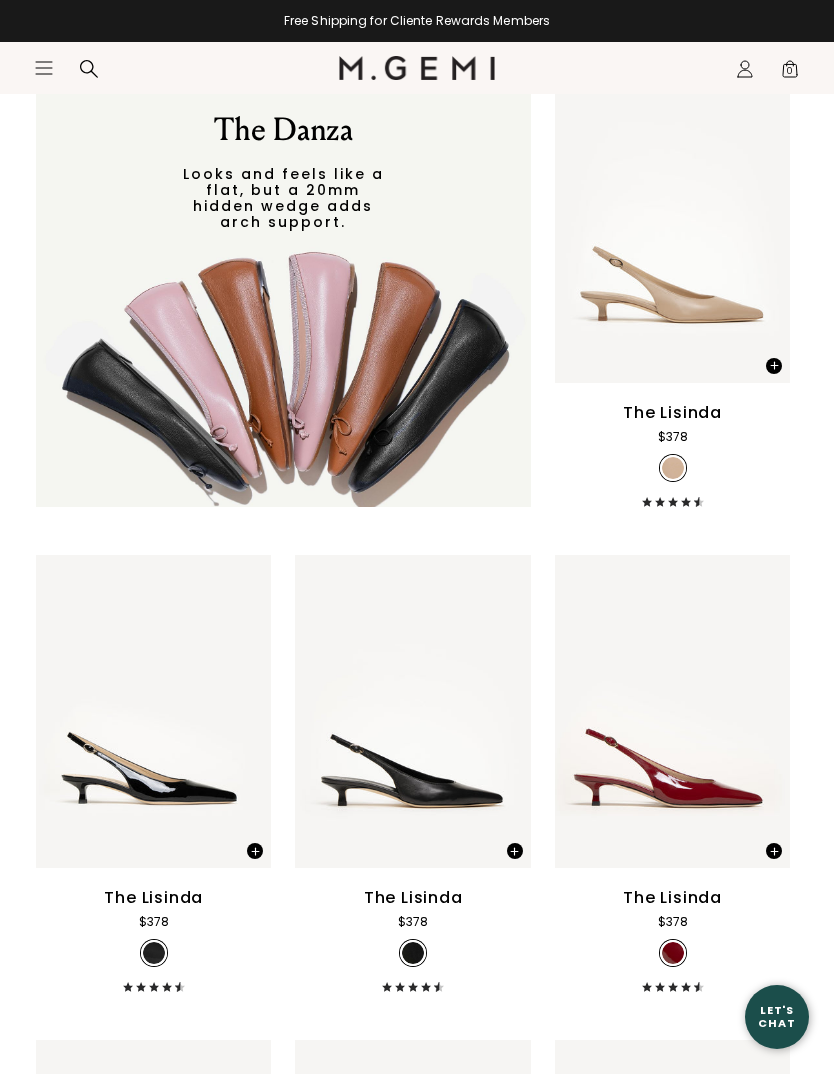 click on "The Danza
Looks and feels like a flat, but a 20mm hidden wedge adds arch support." at bounding box center [283, 288] 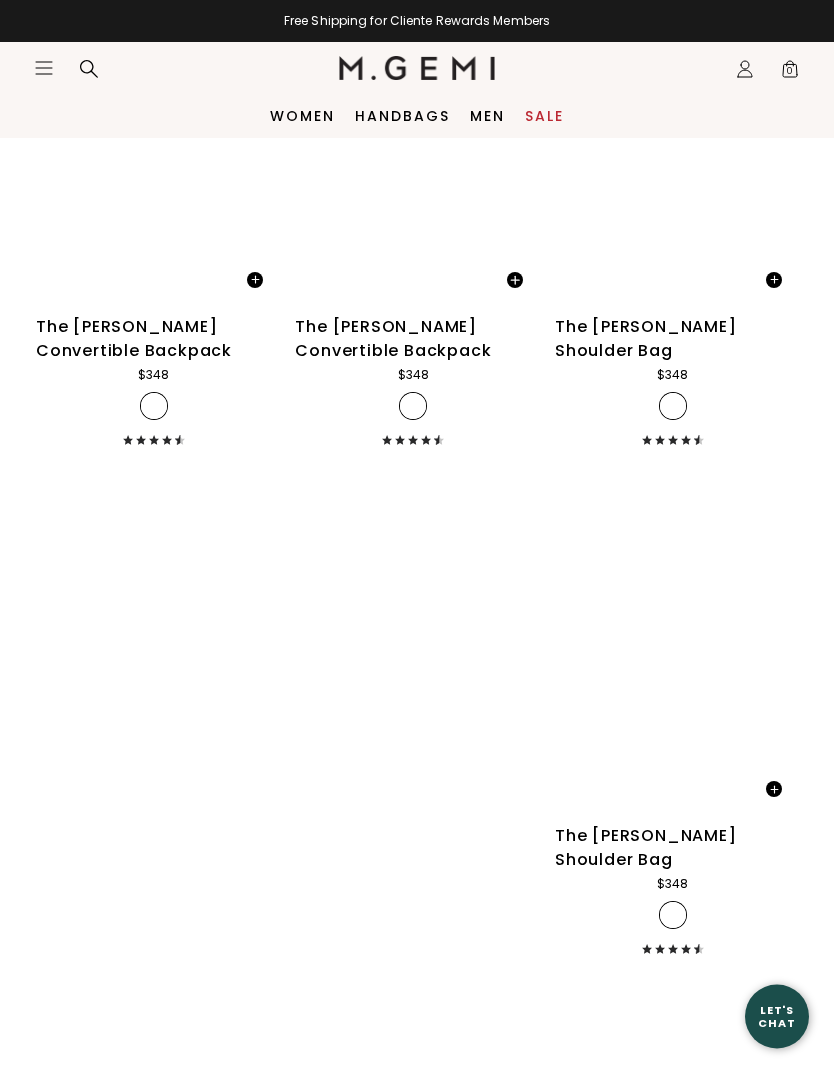 scroll, scrollTop: 10932, scrollLeft: 0, axis: vertical 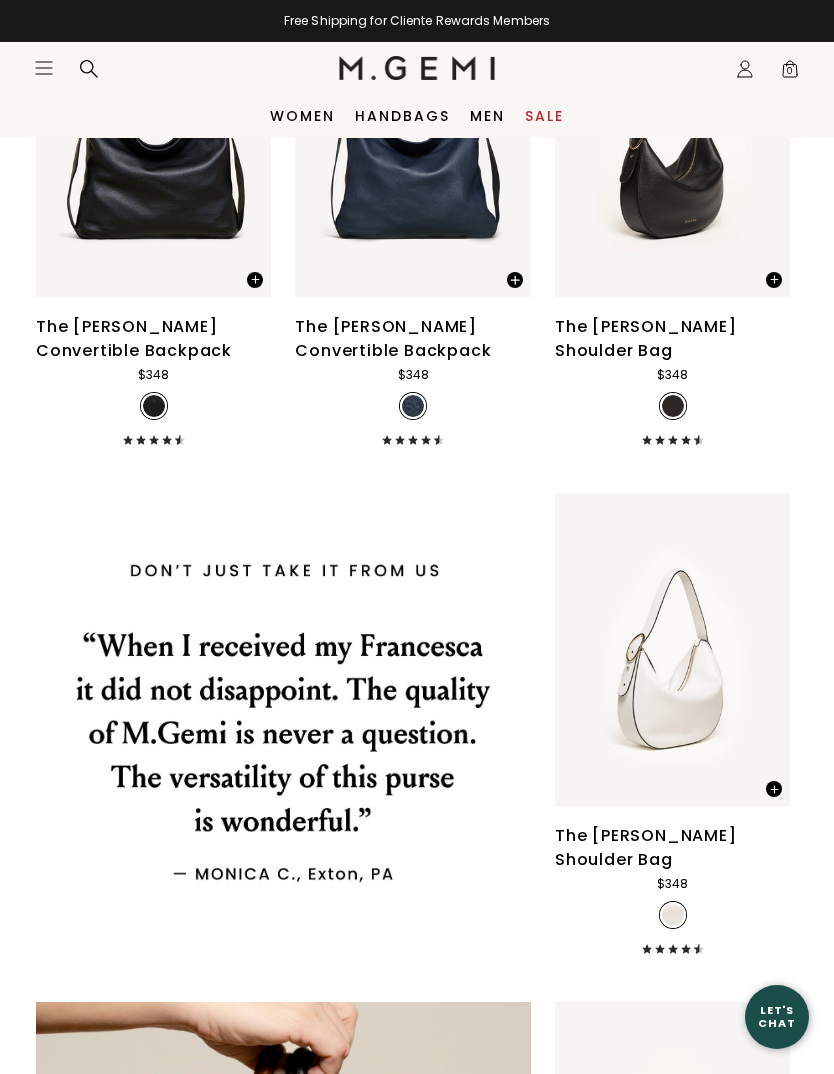 click on "Women" at bounding box center (302, 116) 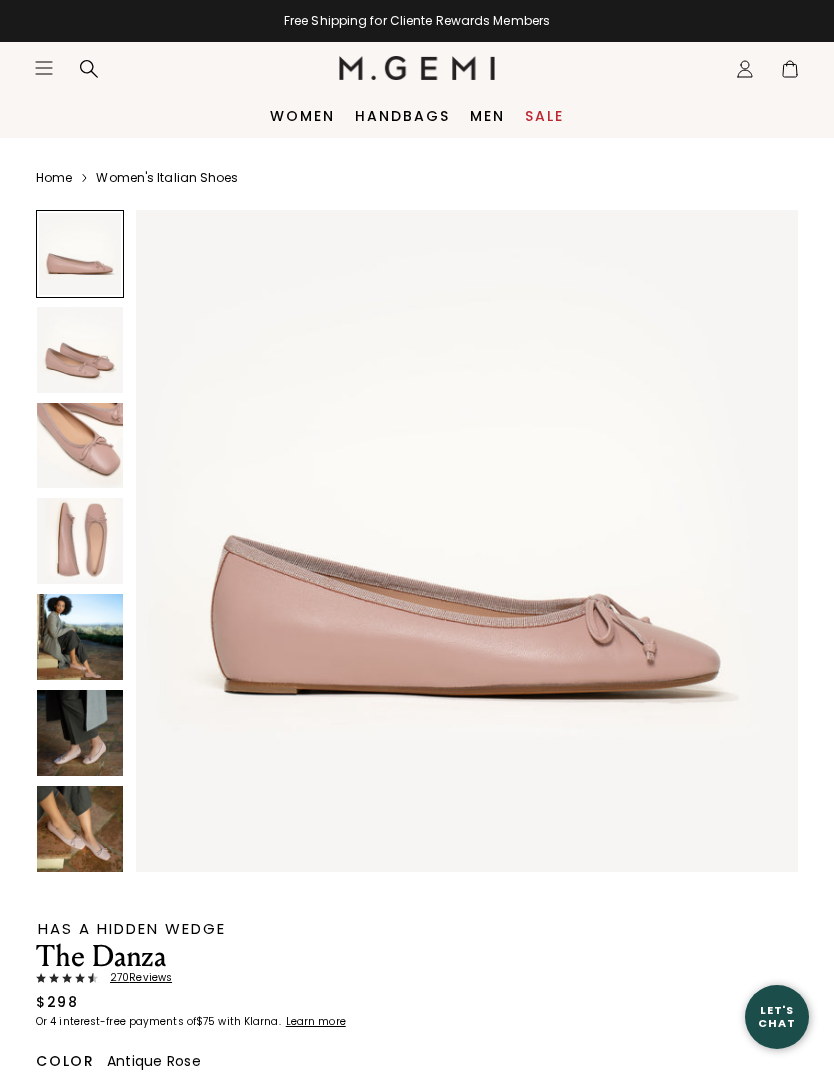 scroll, scrollTop: 0, scrollLeft: 0, axis: both 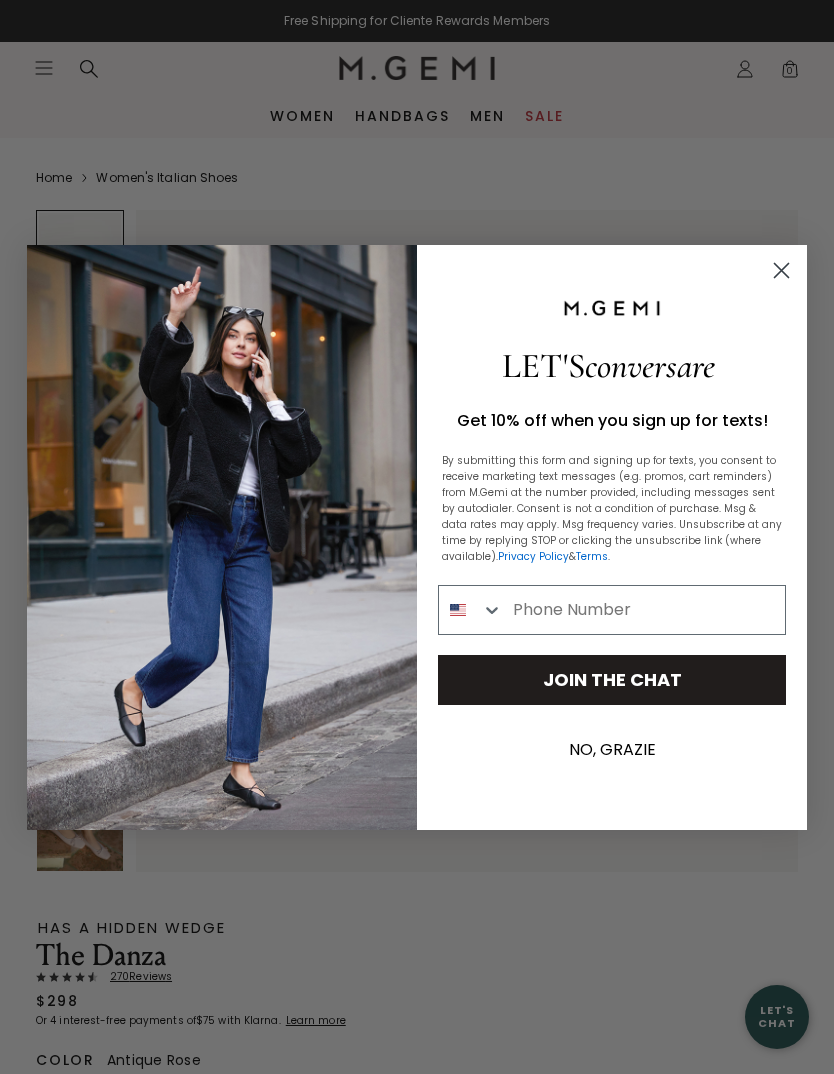 click on "LET'S  conversare
Get 10% off when you sign up for texts! By submitting this form and signing up for texts, you consent to receive marketing text messages (e.g. promos, cart reminders) from M.Gemi at the number provided, including messages sent by autodialer. Consent is not a condition of purchase. Msg & data rates may apply. Msg frequency varies. Unsubscribe at any time by replying STOP or clicking the unsubscribe link (where available).  Privacy Policy  &  Terms . JOIN THE CHAT NO, GRAZIE Submit" at bounding box center [417, 537] 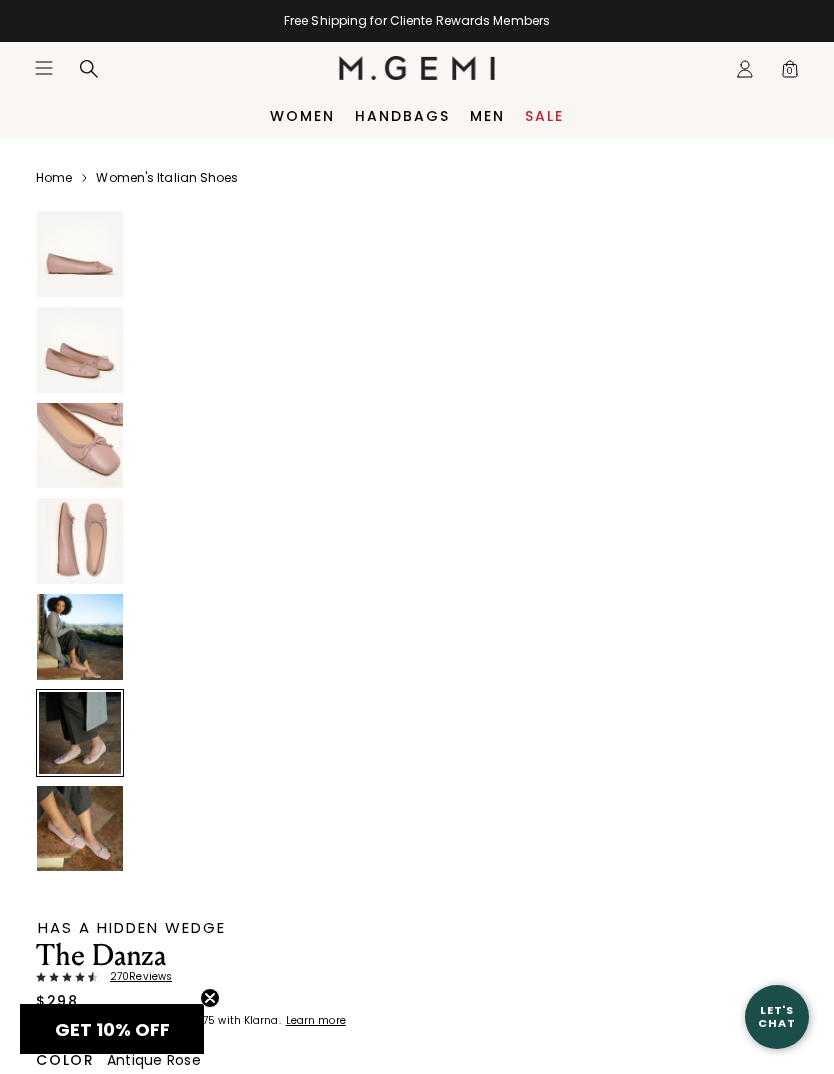 scroll, scrollTop: 3757, scrollLeft: 0, axis: vertical 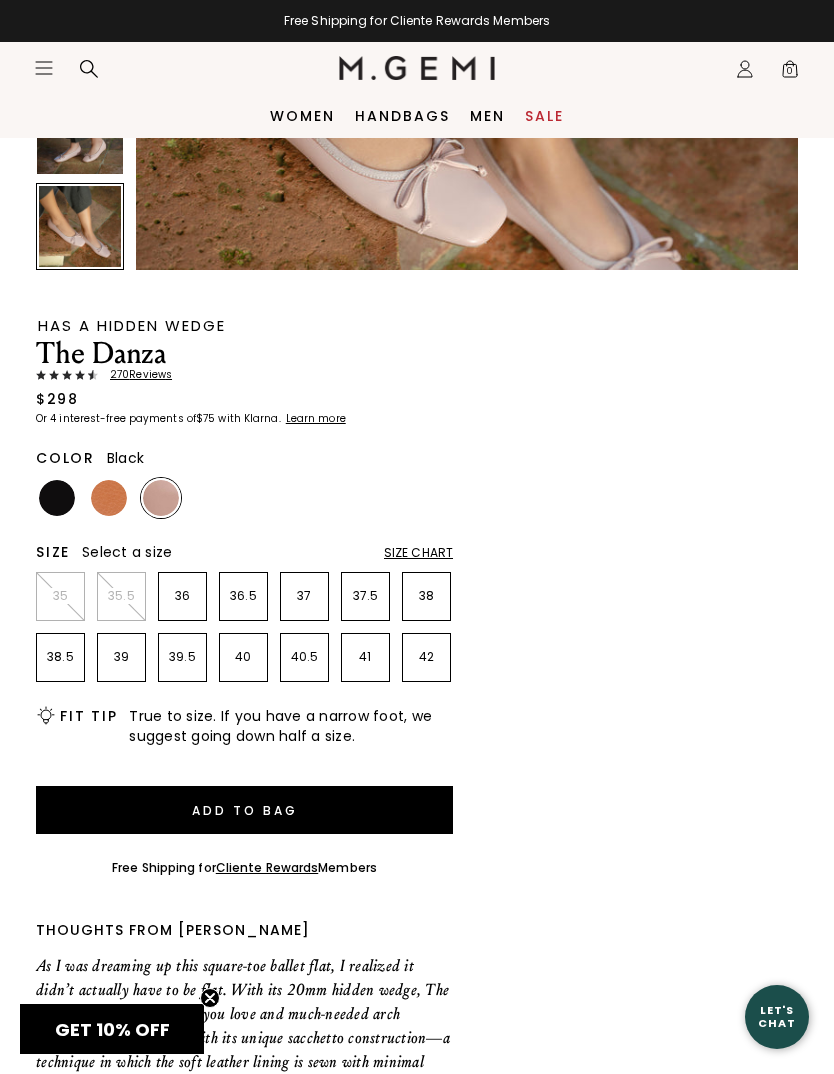 click at bounding box center (57, 498) 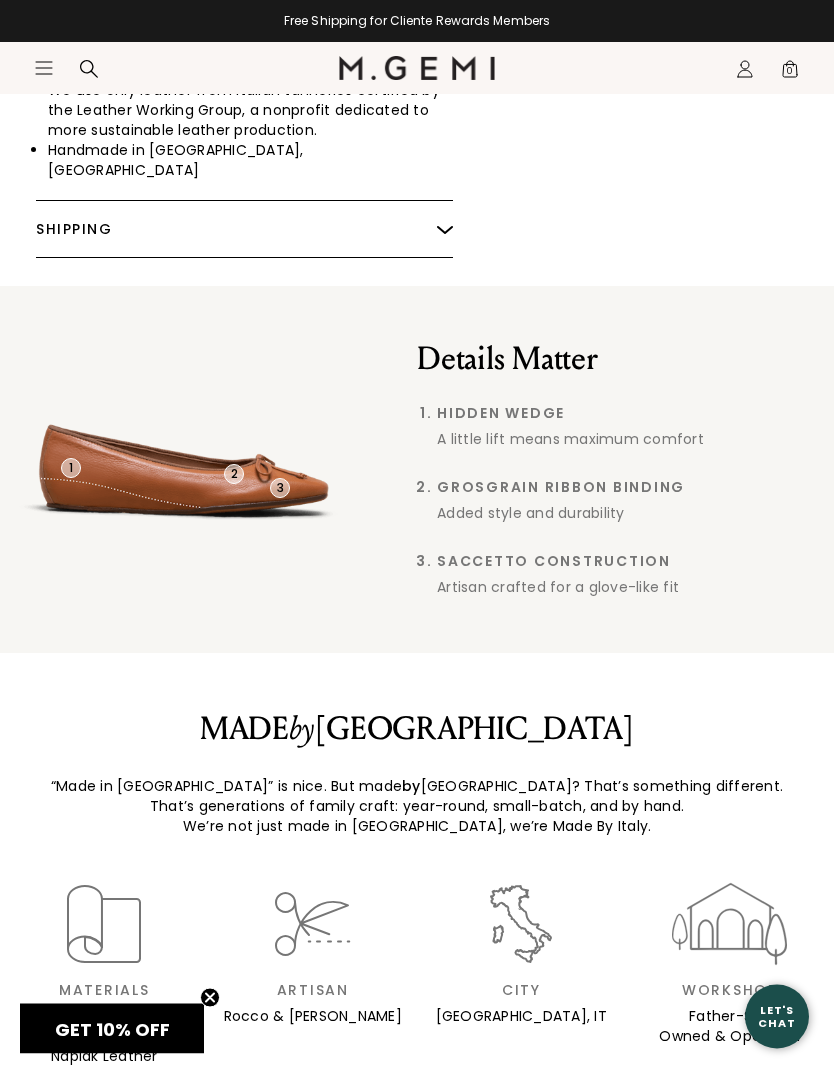 scroll, scrollTop: 1854, scrollLeft: 0, axis: vertical 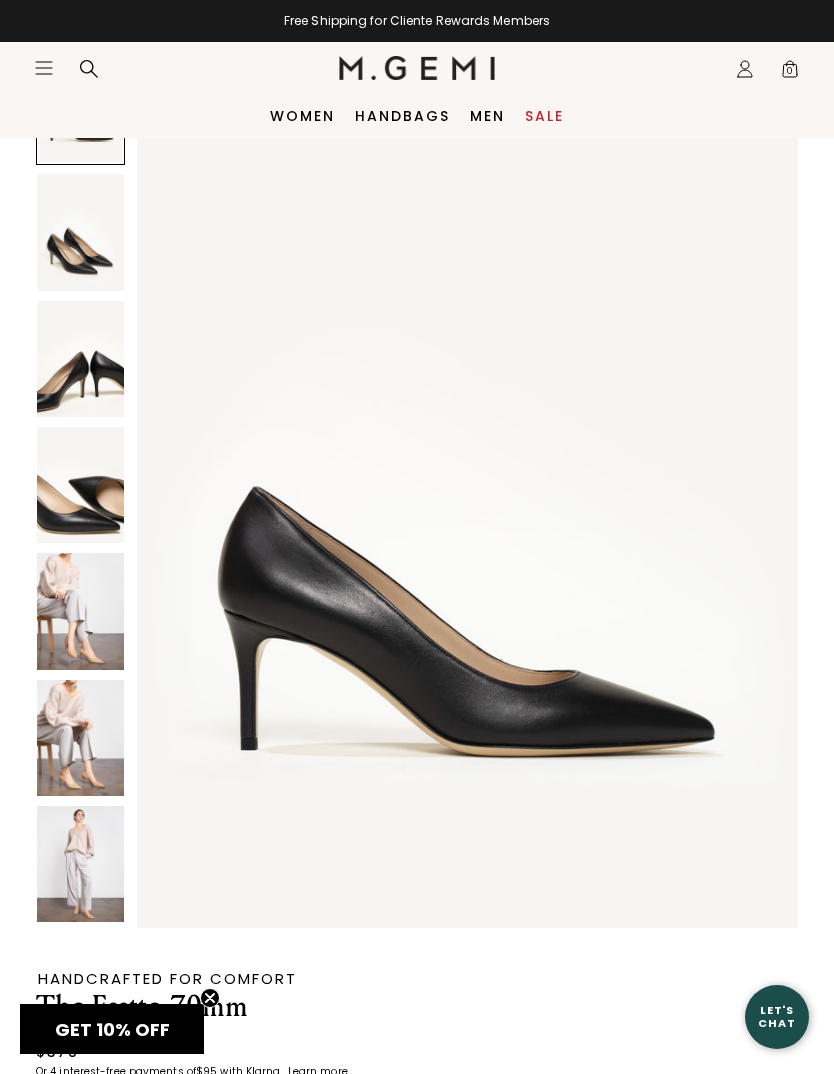 click at bounding box center (80, 485) 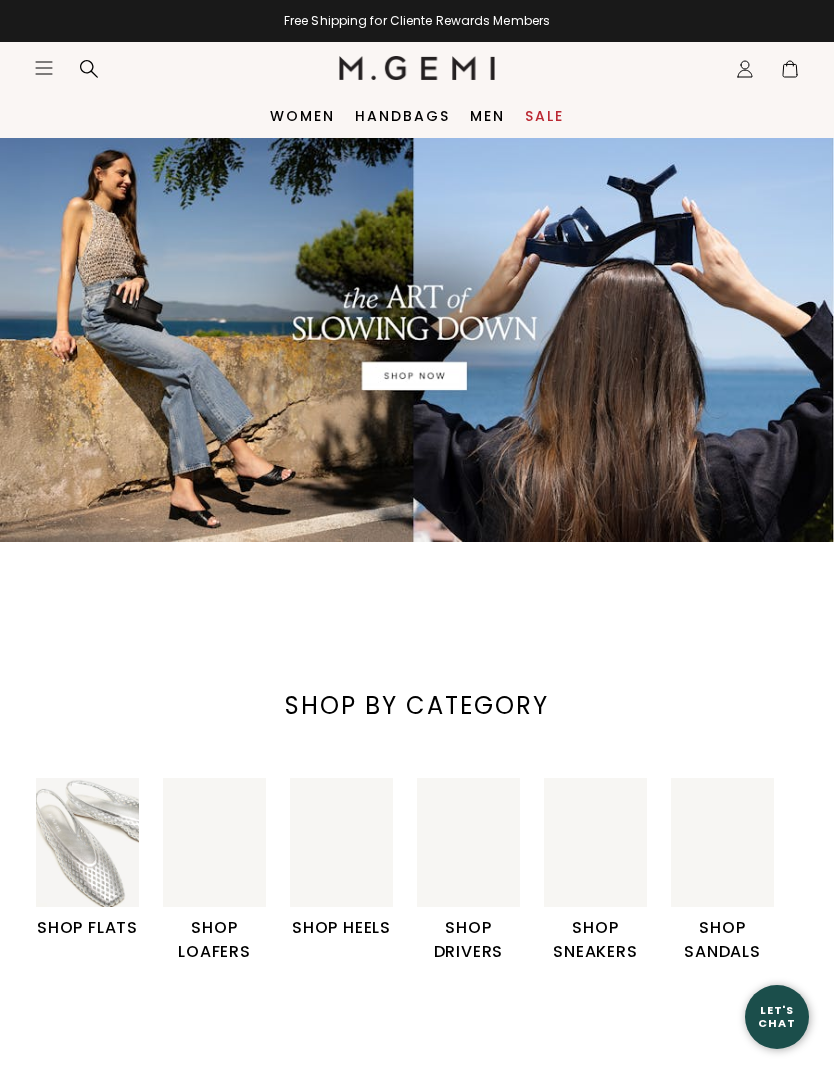 scroll, scrollTop: 0, scrollLeft: 0, axis: both 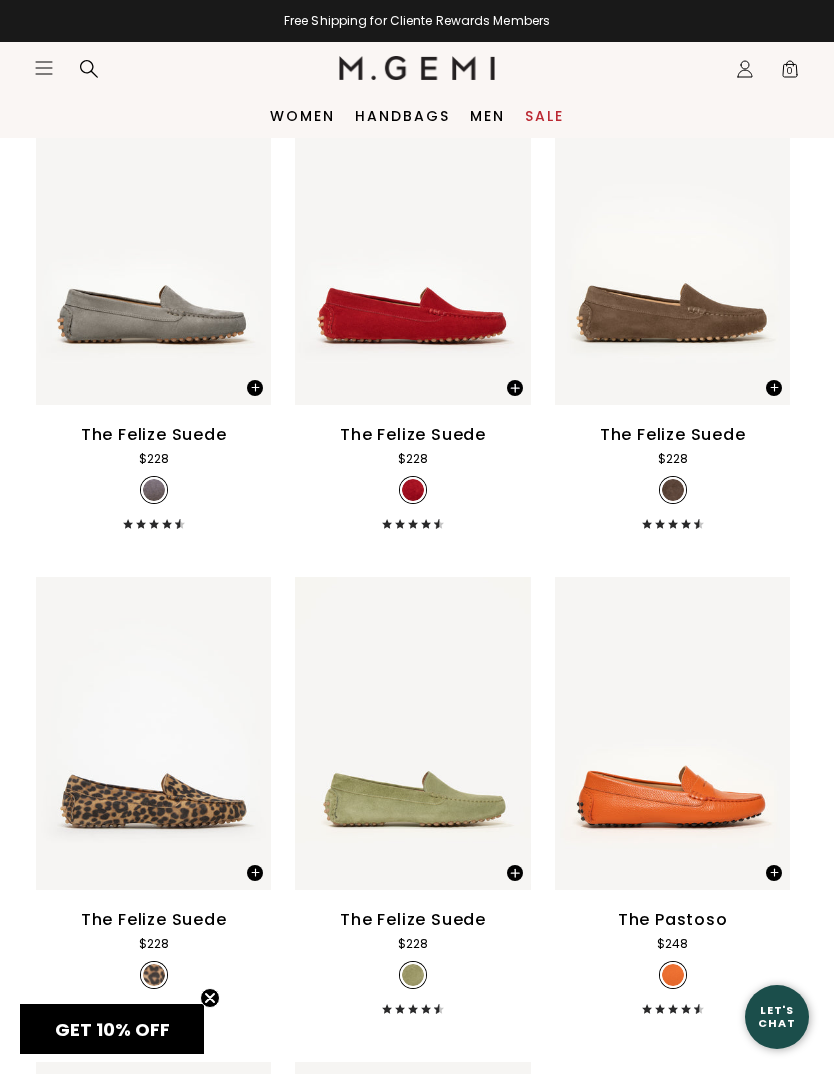 click on "Women" at bounding box center (302, 116) 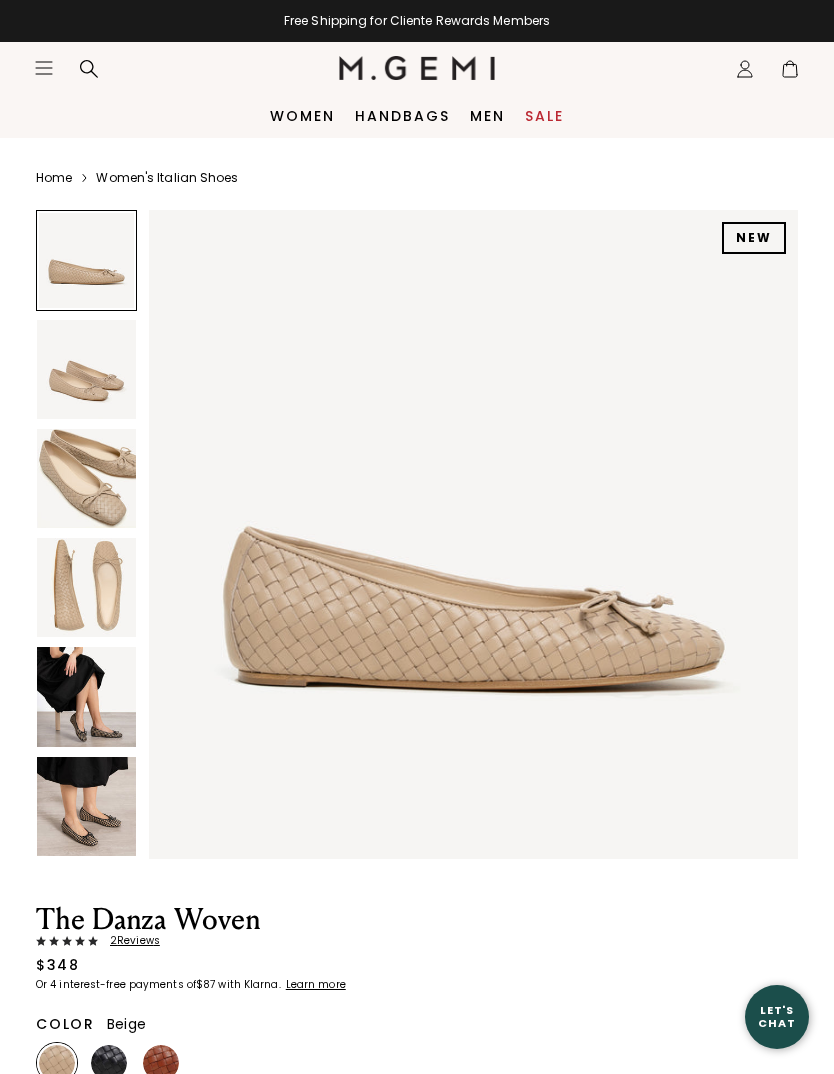 scroll, scrollTop: 0, scrollLeft: 0, axis: both 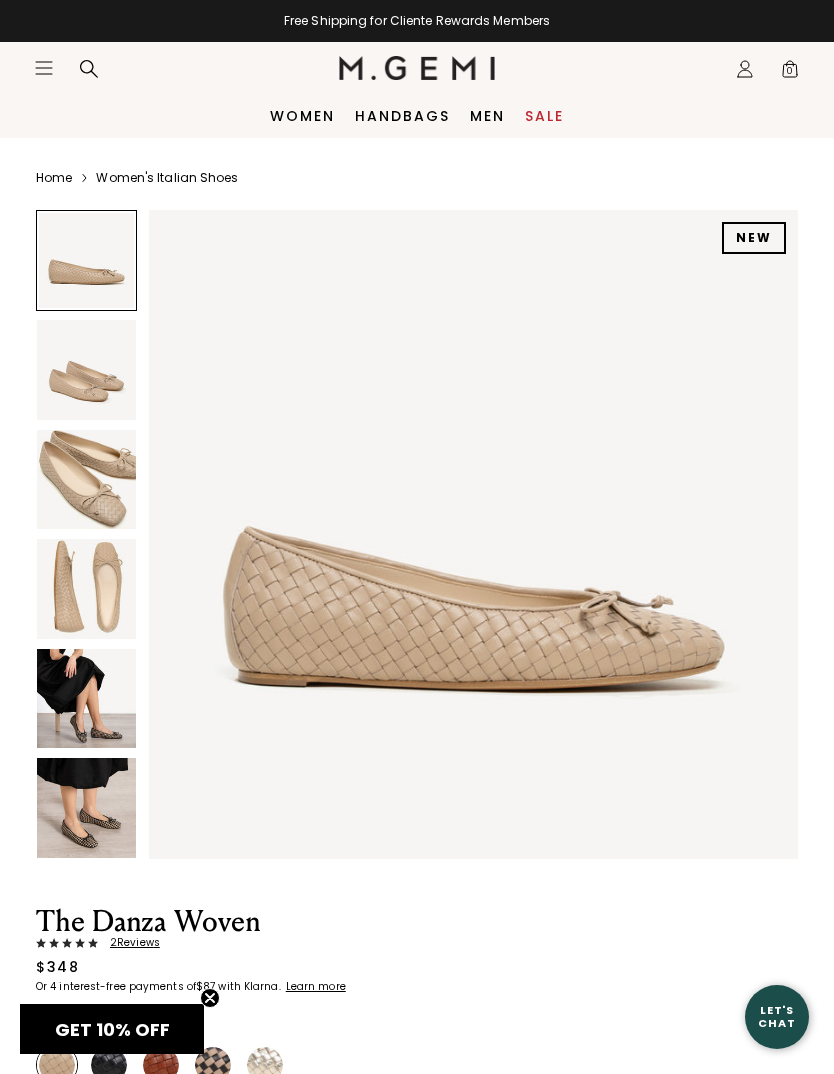 click at bounding box center (86, 588) 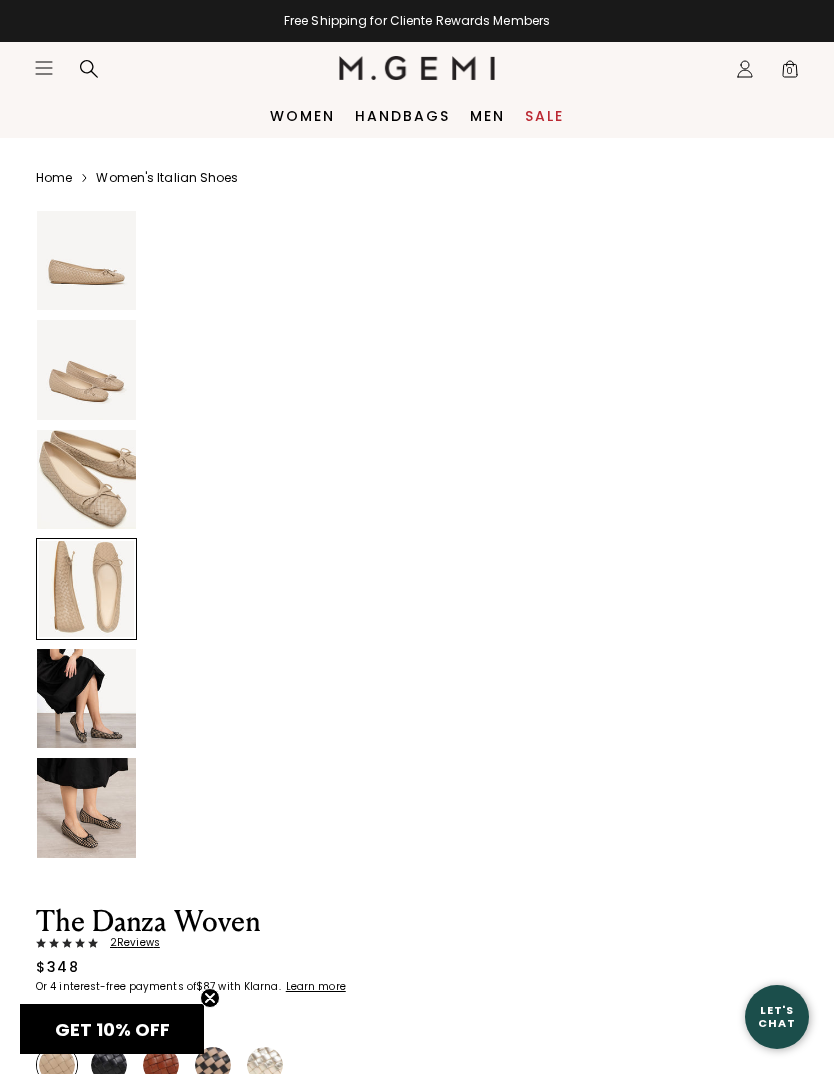 scroll, scrollTop: 2006, scrollLeft: 0, axis: vertical 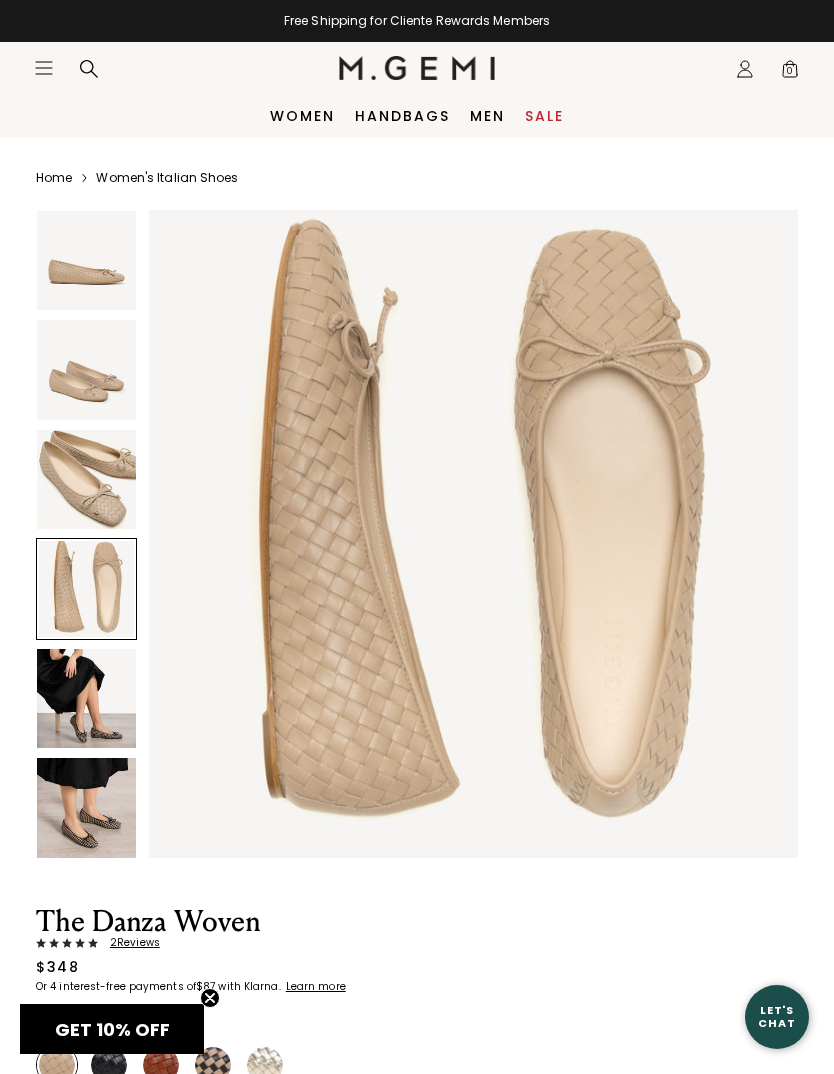 click at bounding box center (86, 588) 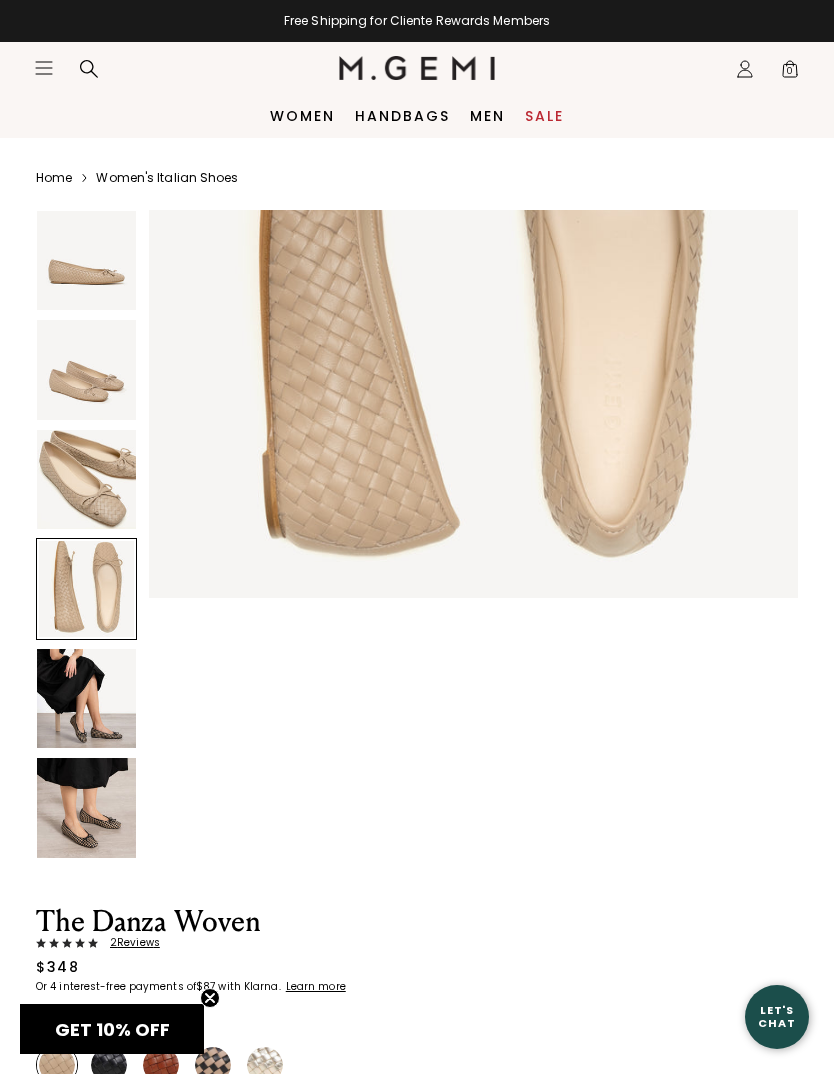 scroll, scrollTop: 2321, scrollLeft: 0, axis: vertical 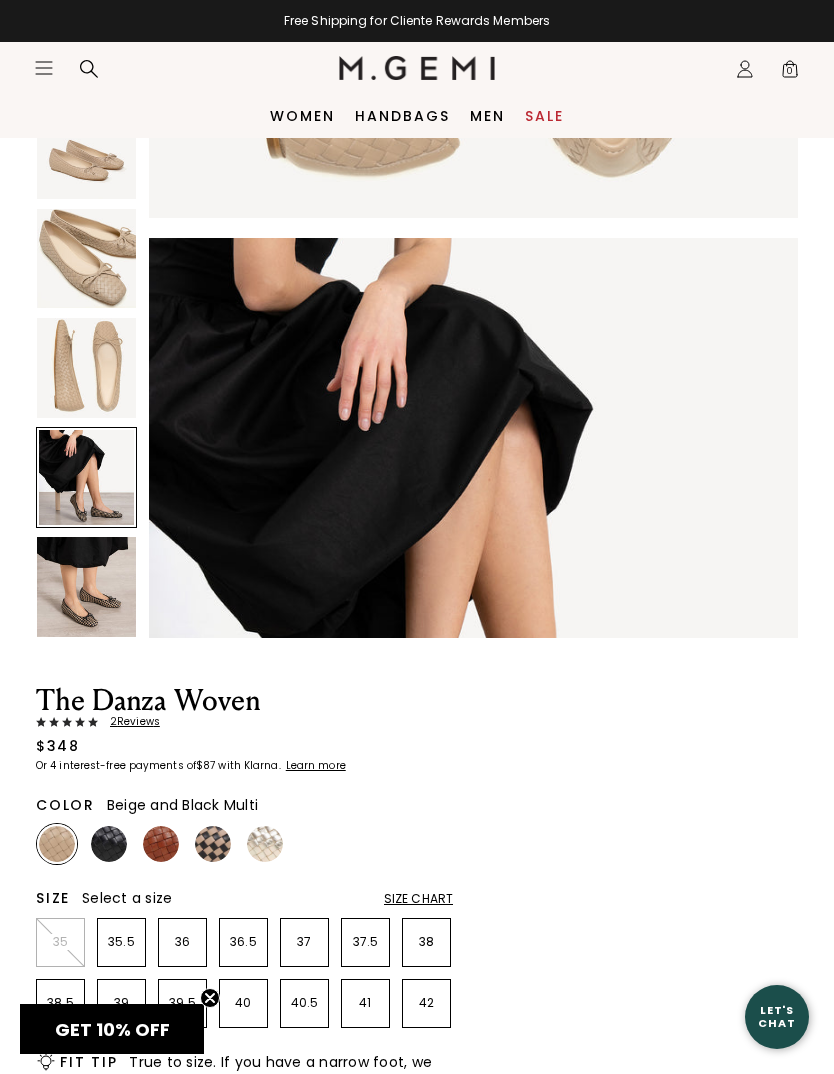 click at bounding box center [213, 844] 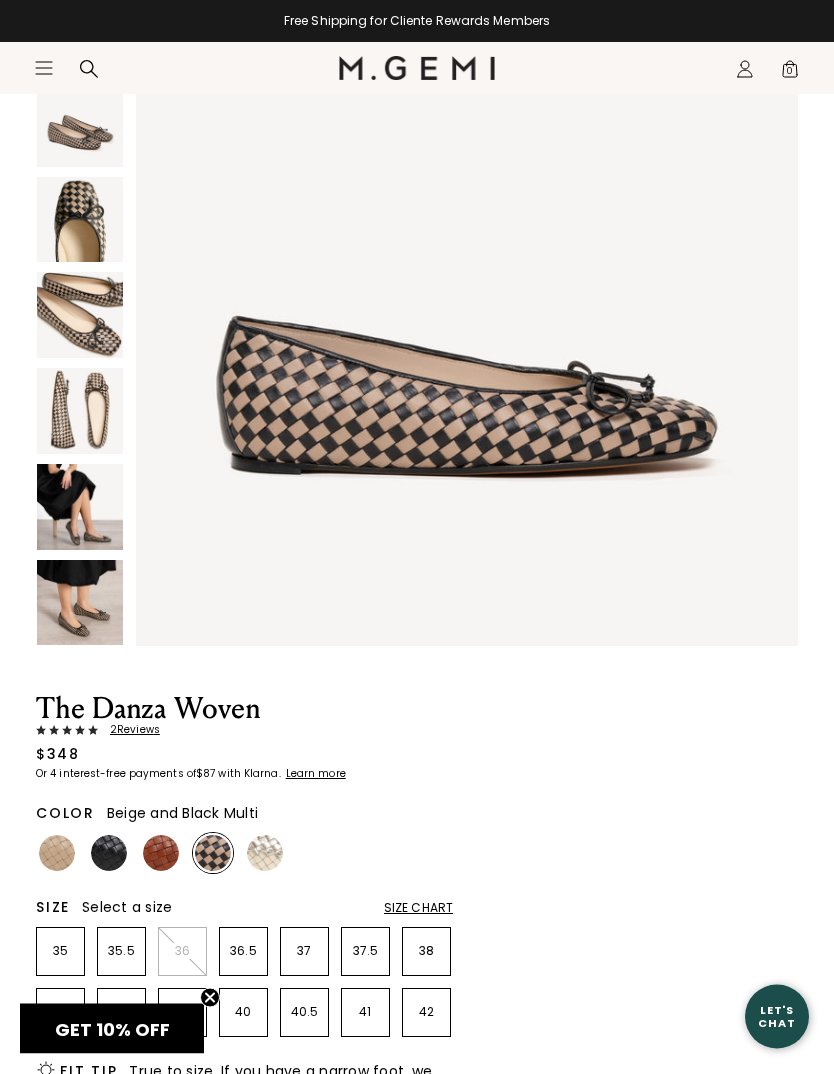 scroll, scrollTop: 226, scrollLeft: 0, axis: vertical 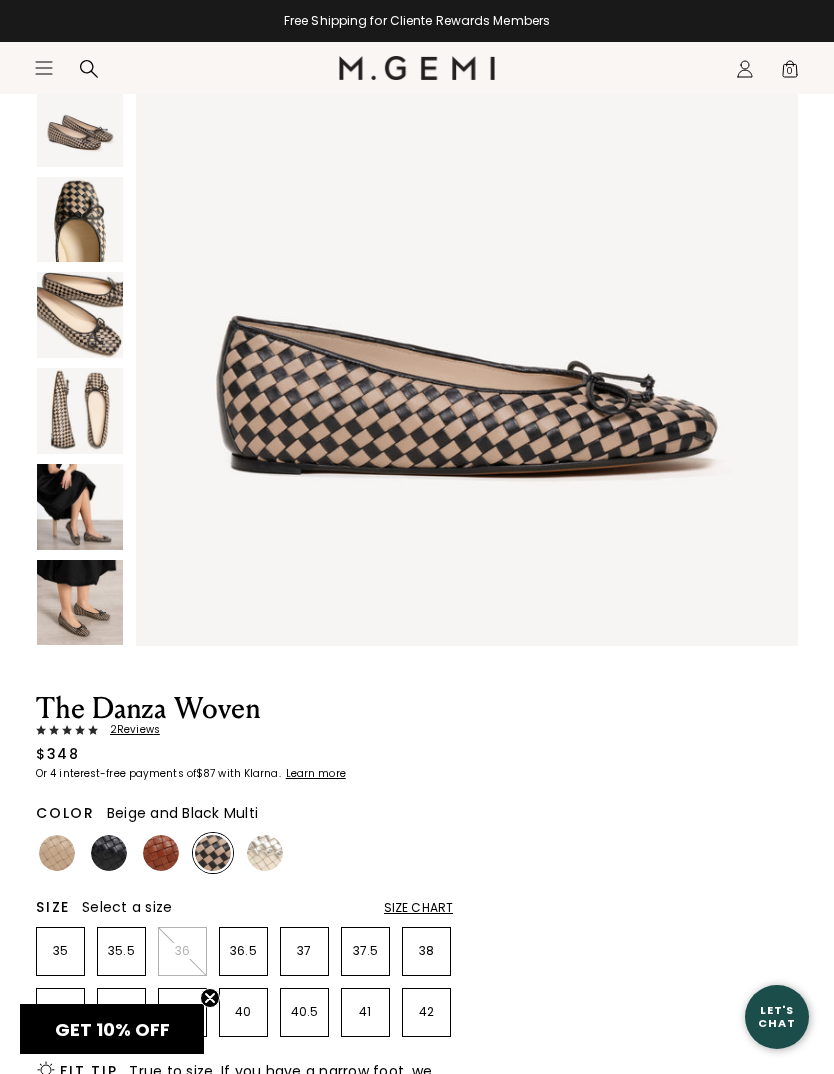 click at bounding box center (265, 853) 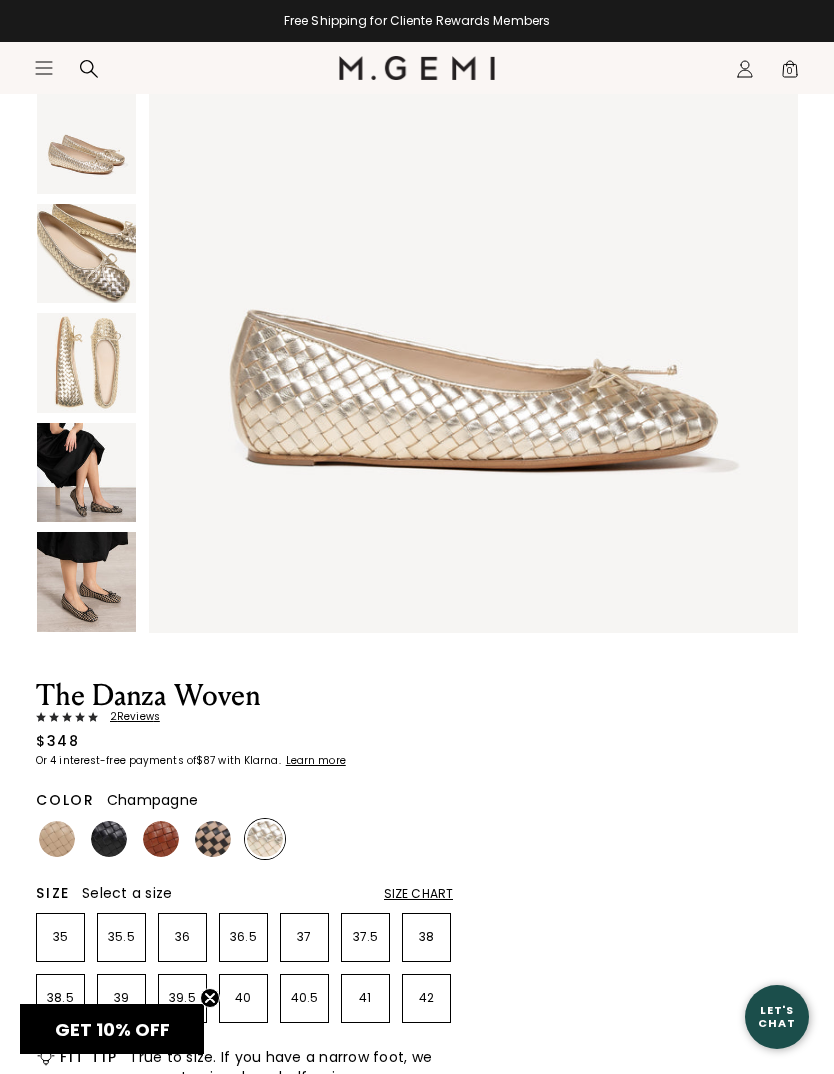 click at bounding box center (109, 839) 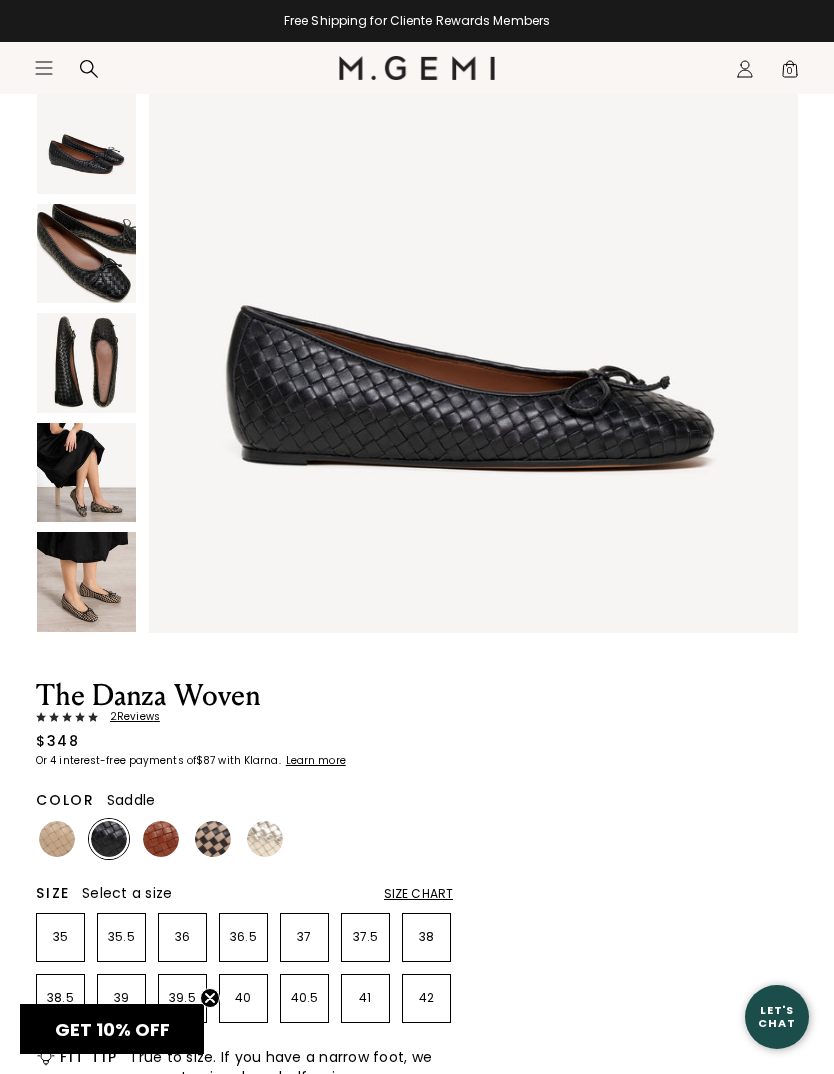 click at bounding box center [161, 839] 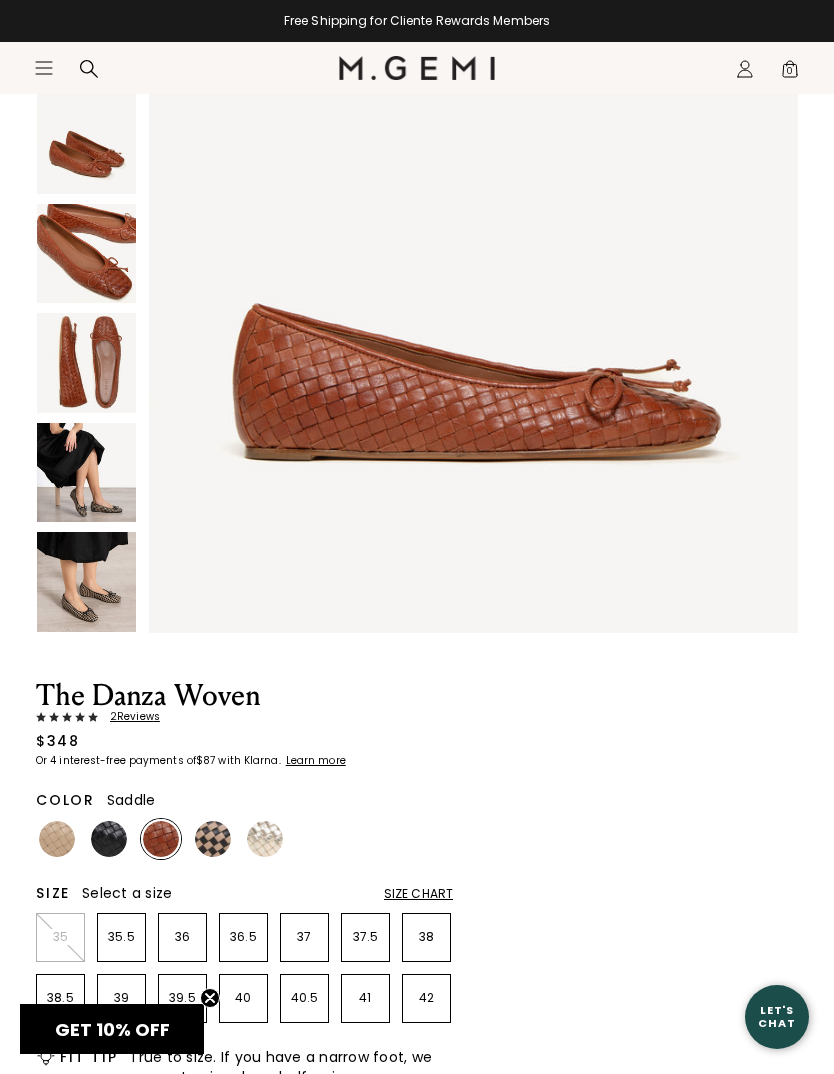 click at bounding box center (57, 839) 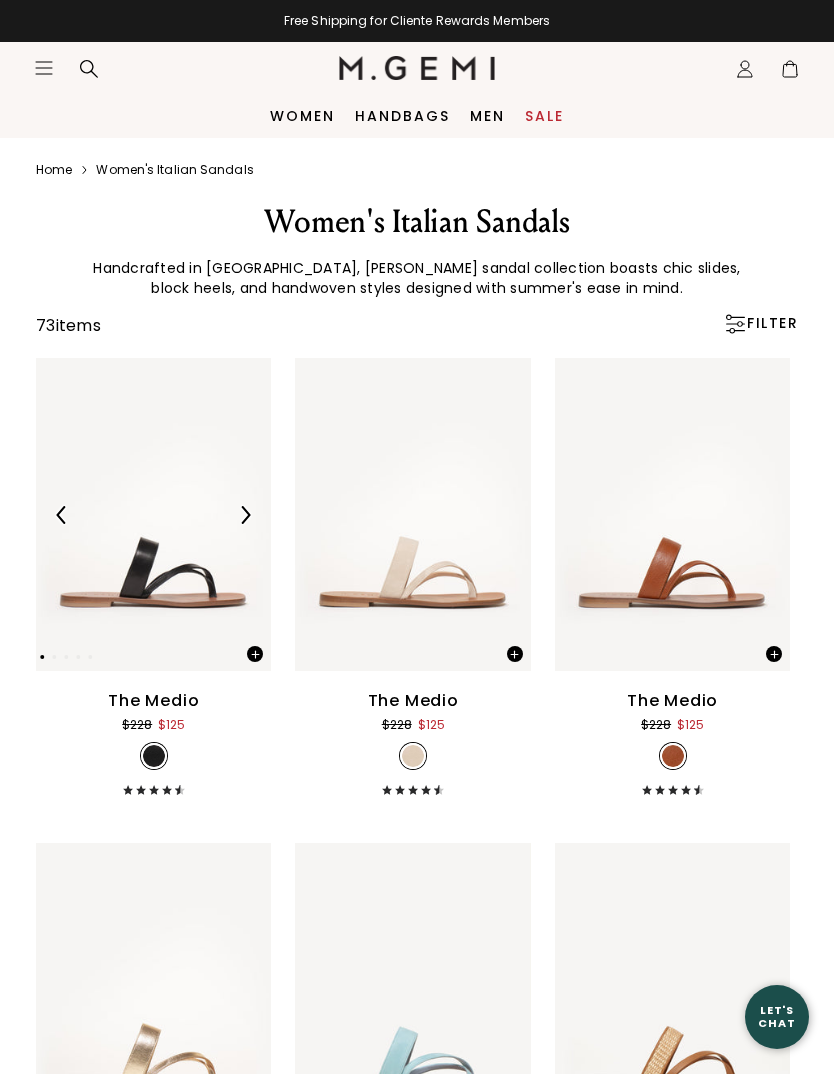 scroll, scrollTop: 0, scrollLeft: 0, axis: both 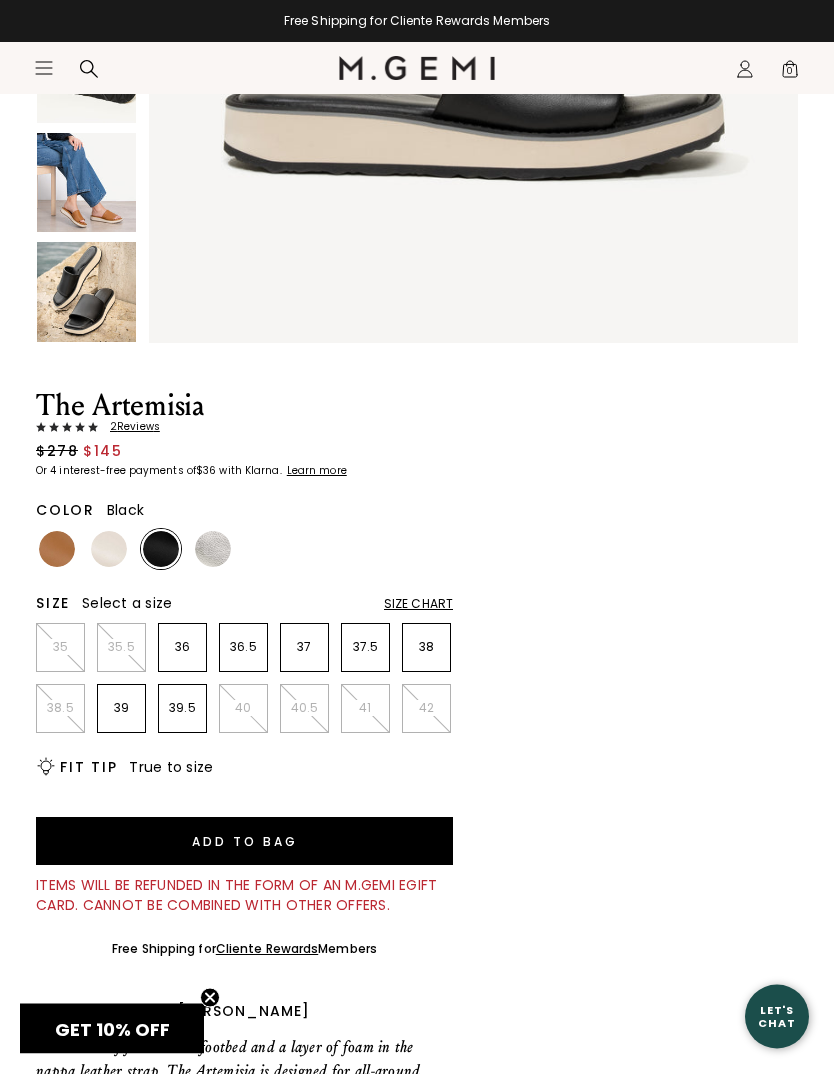 click at bounding box center [213, 550] 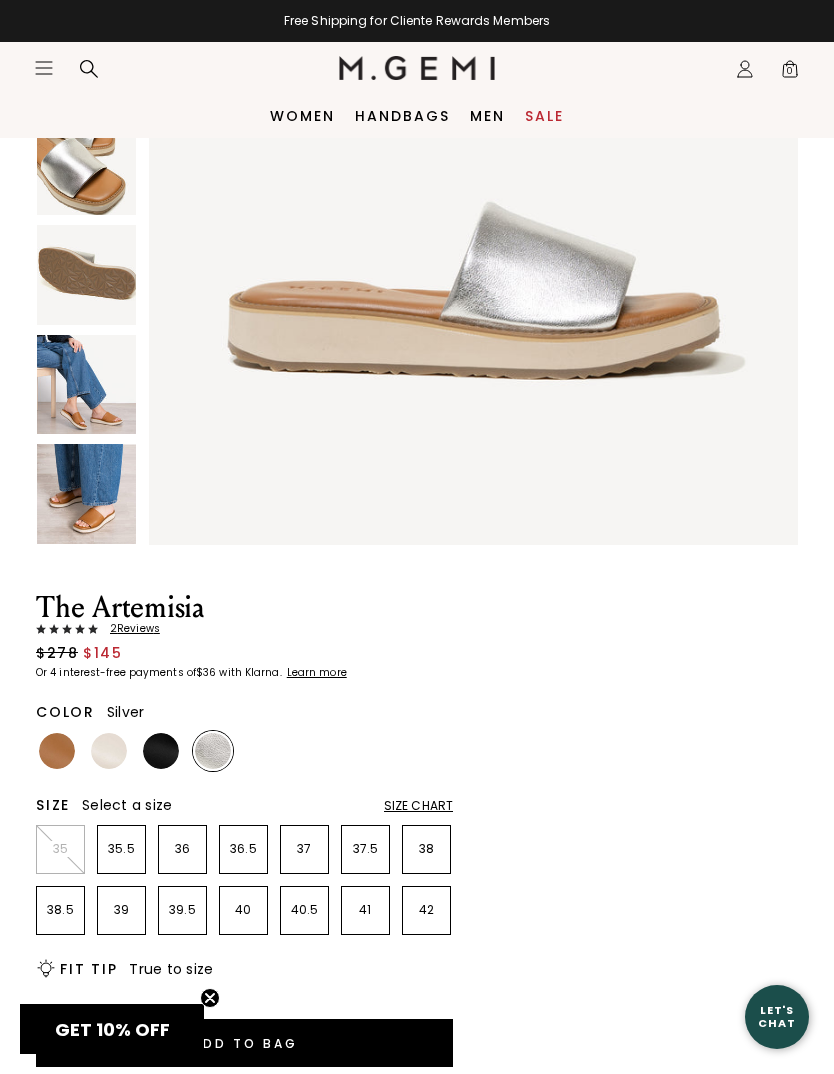scroll, scrollTop: 308, scrollLeft: 0, axis: vertical 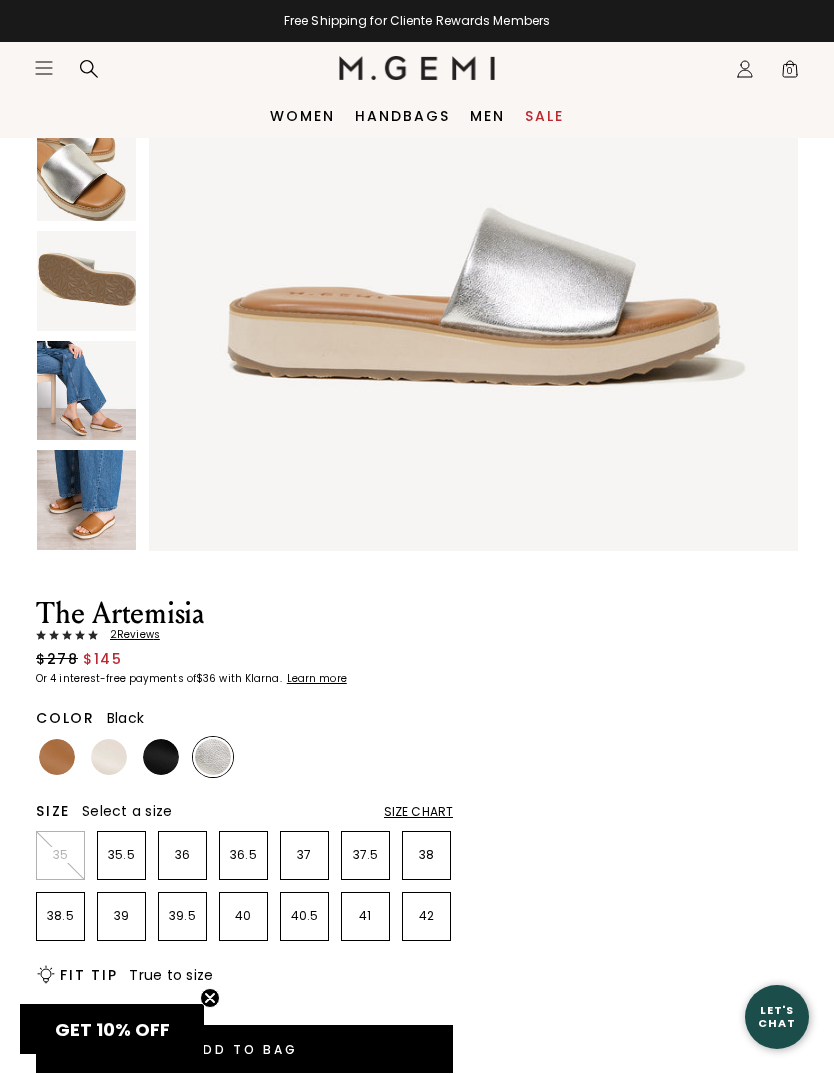 click at bounding box center [161, 757] 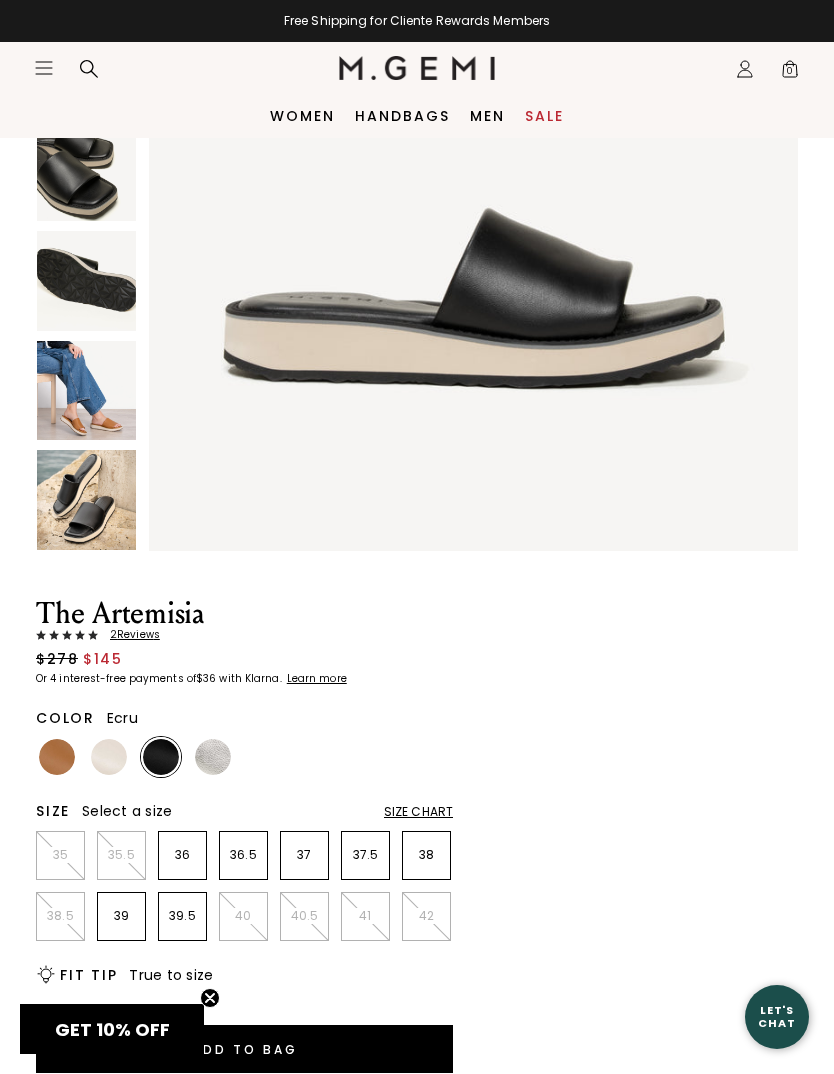 click at bounding box center [109, 757] 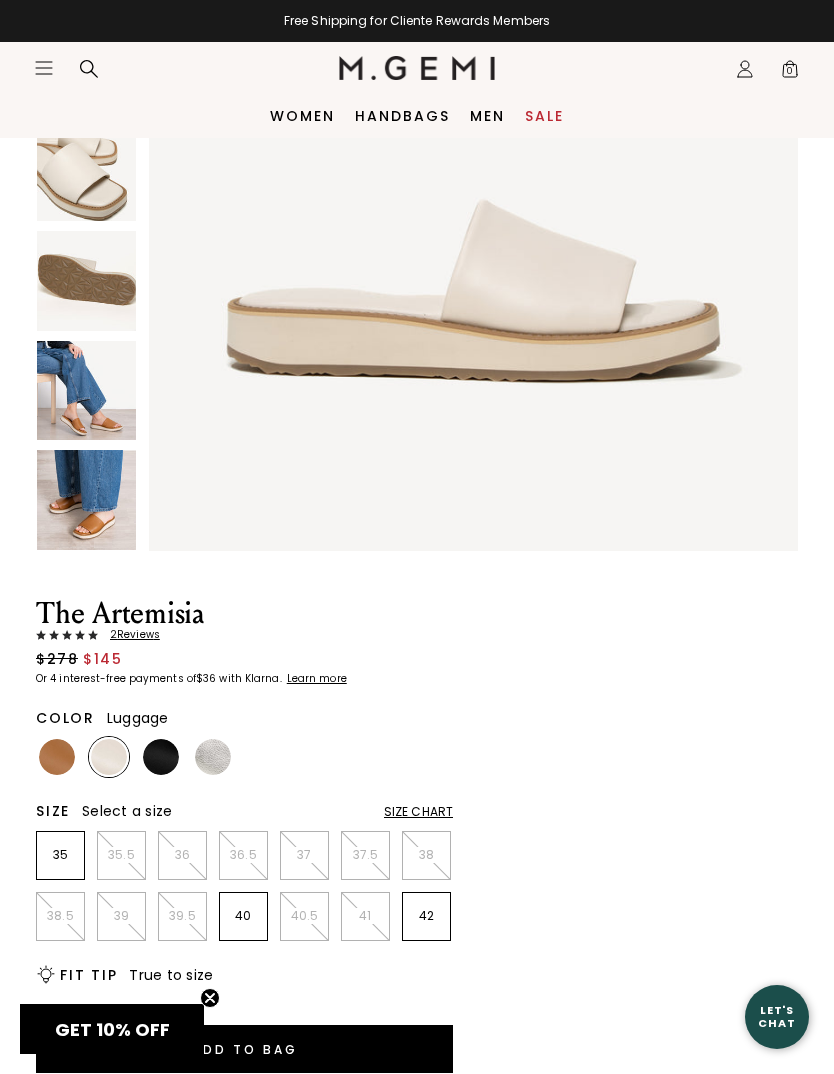 click at bounding box center [57, 757] 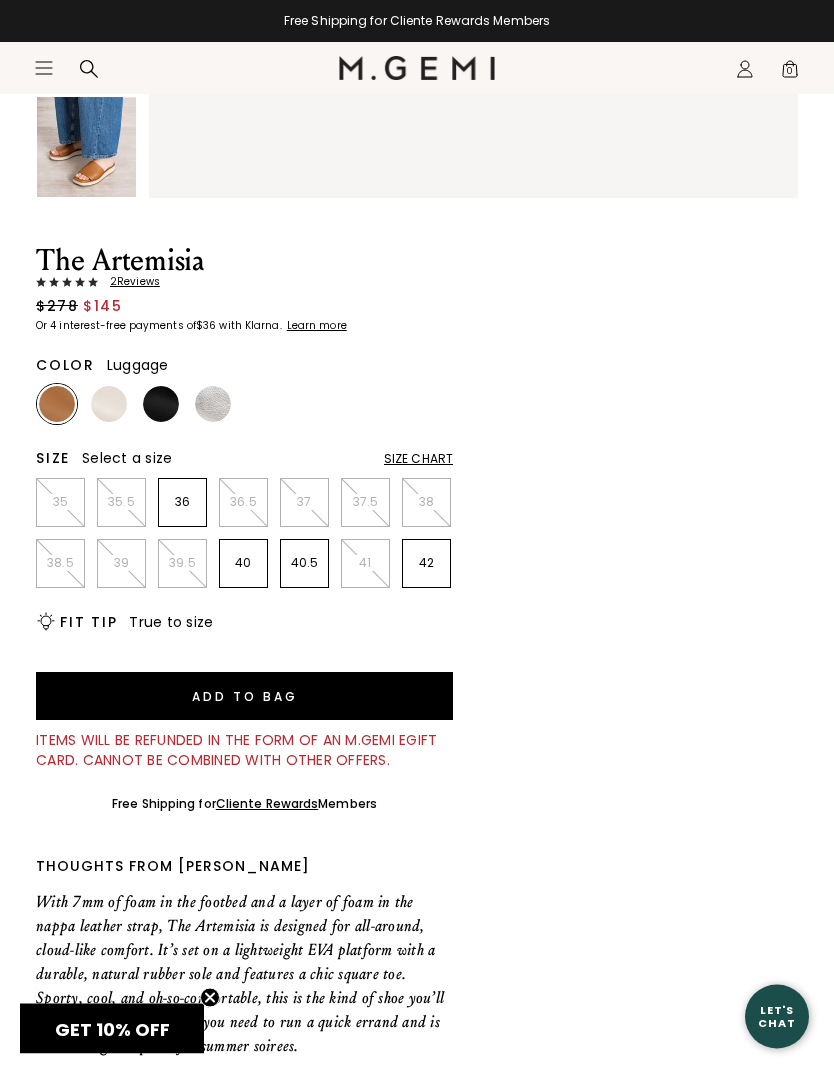 scroll, scrollTop: 671, scrollLeft: 0, axis: vertical 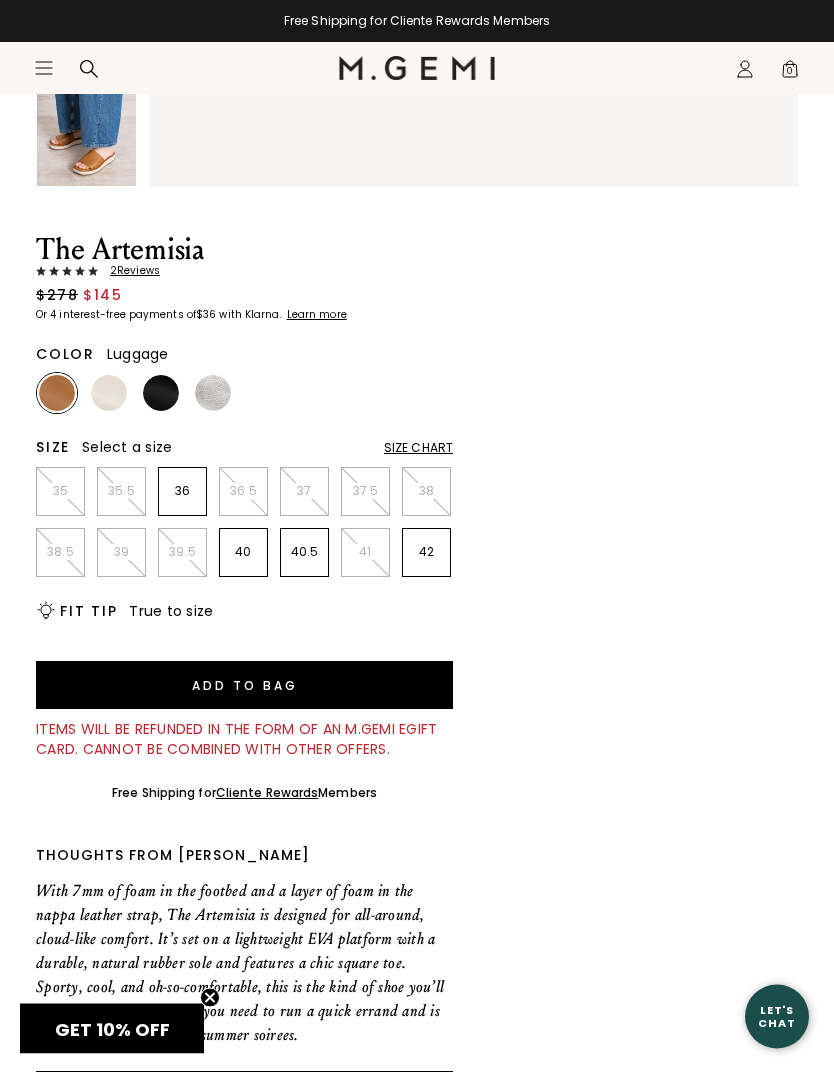 click on "Fit Tip" at bounding box center (88, 612) 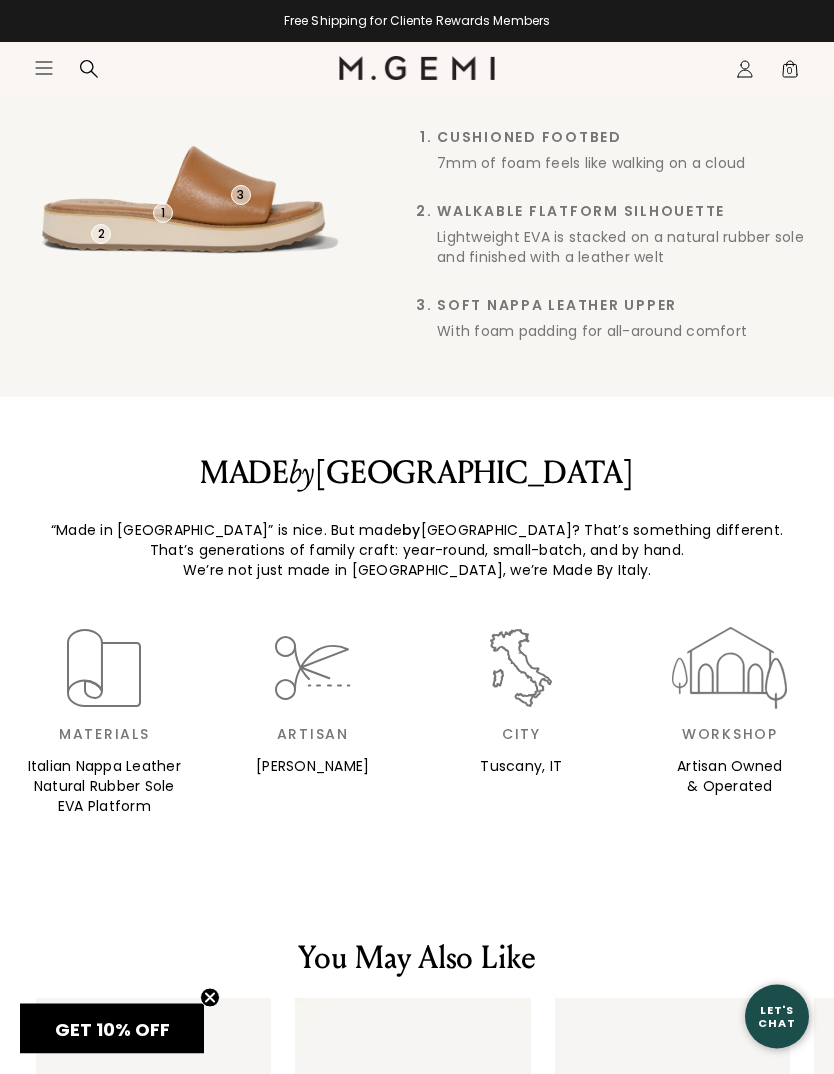 scroll, scrollTop: 2152, scrollLeft: 0, axis: vertical 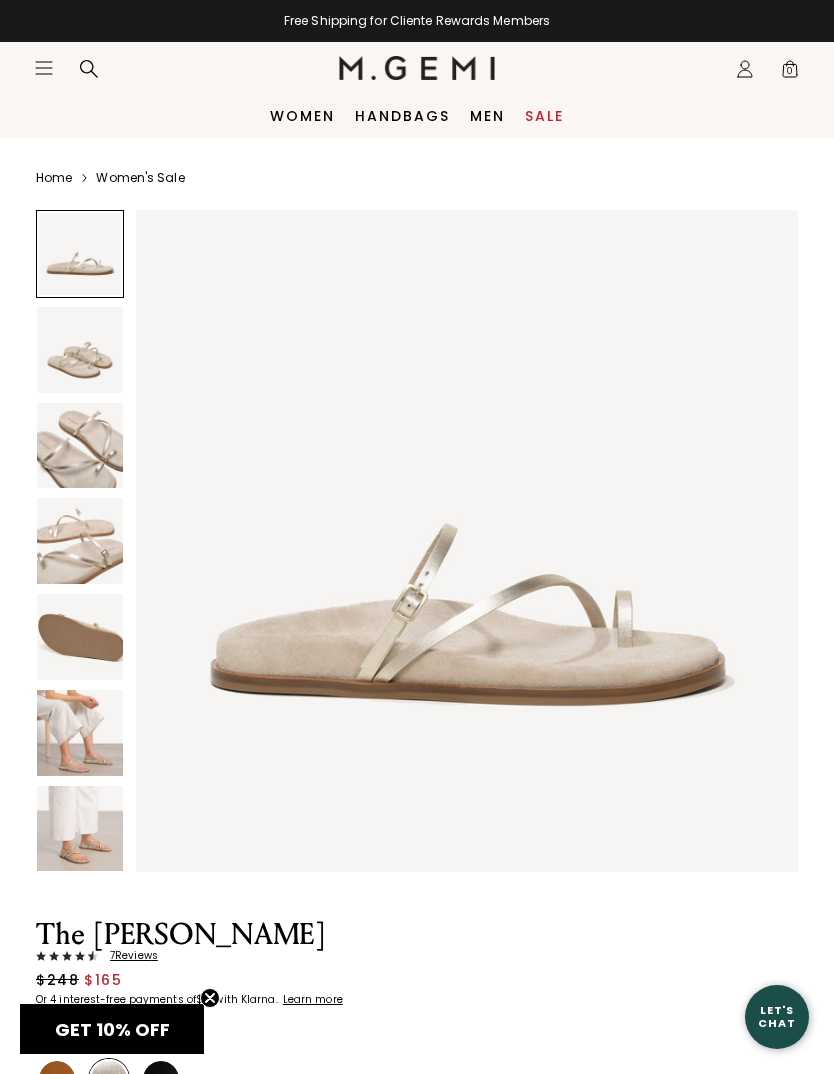 click at bounding box center (80, 733) 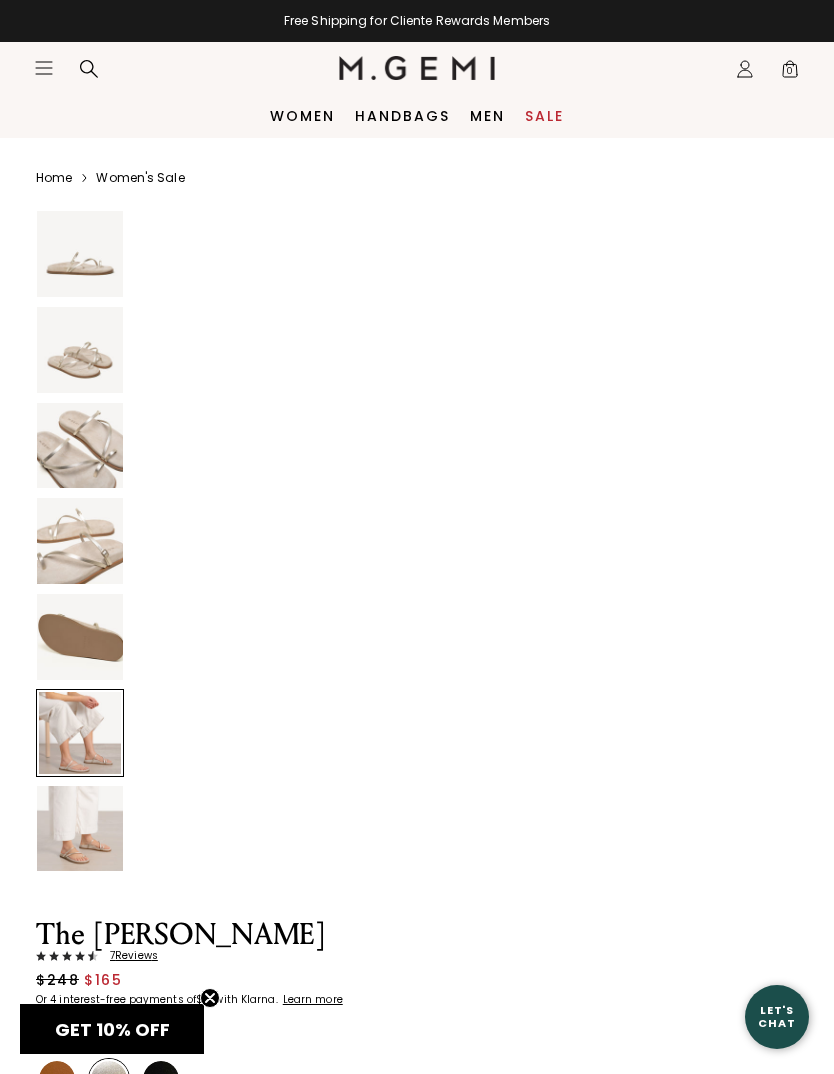 scroll, scrollTop: 3411, scrollLeft: 0, axis: vertical 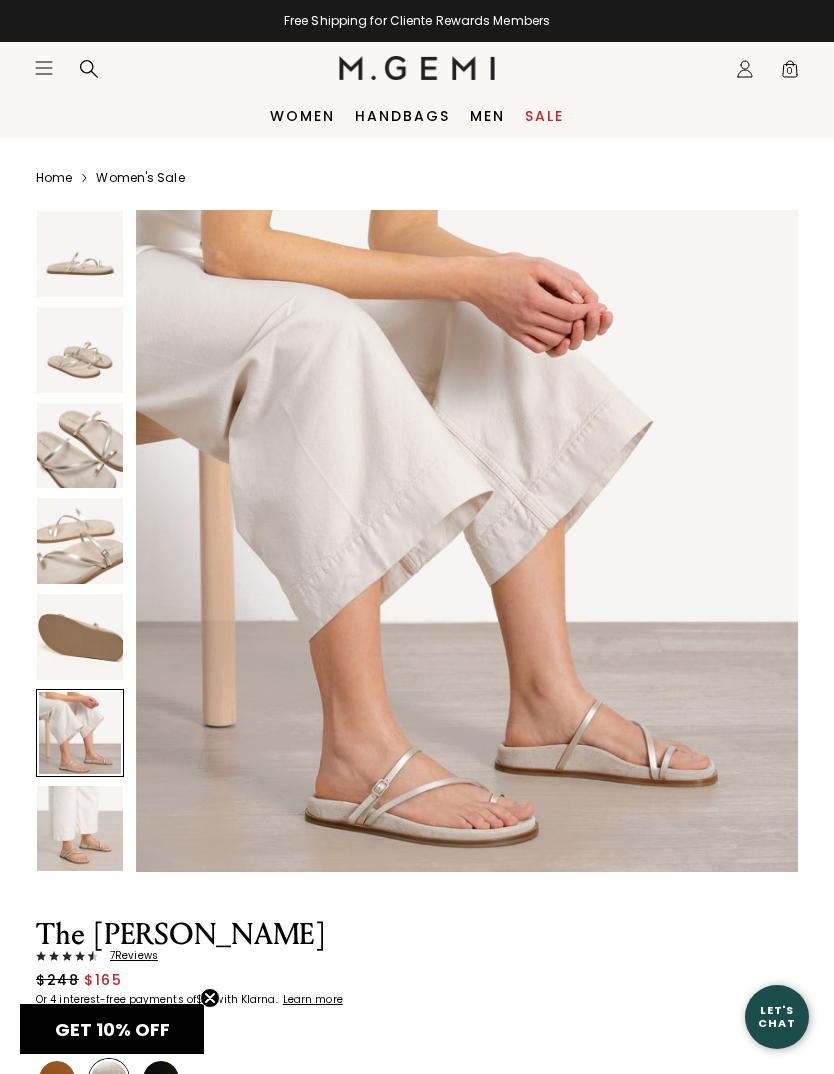 click at bounding box center (80, 446) 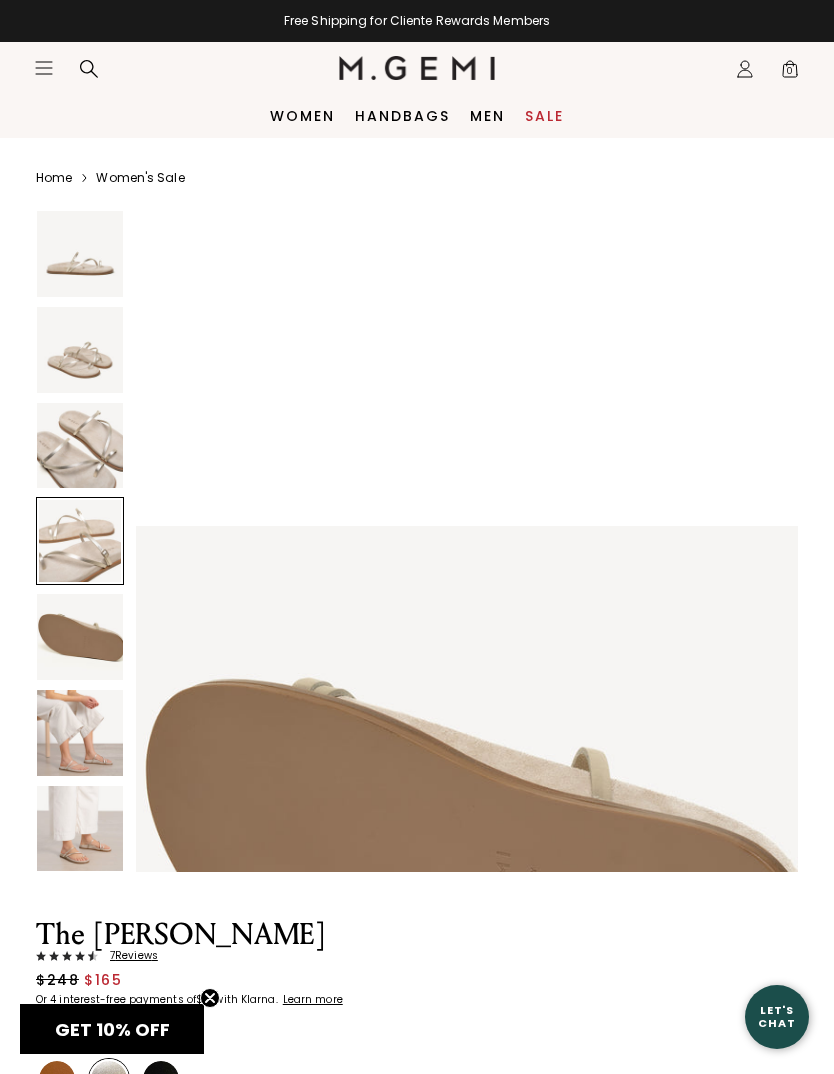 scroll, scrollTop: 2585, scrollLeft: 0, axis: vertical 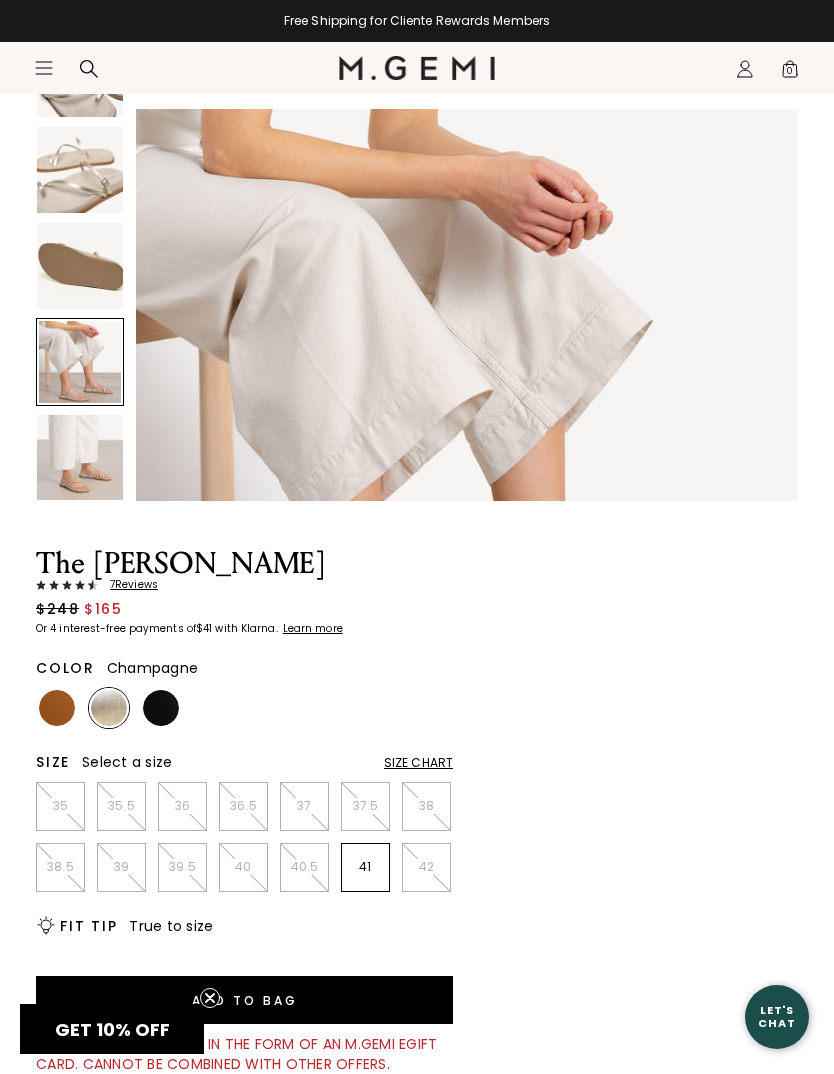 click at bounding box center (161, 708) 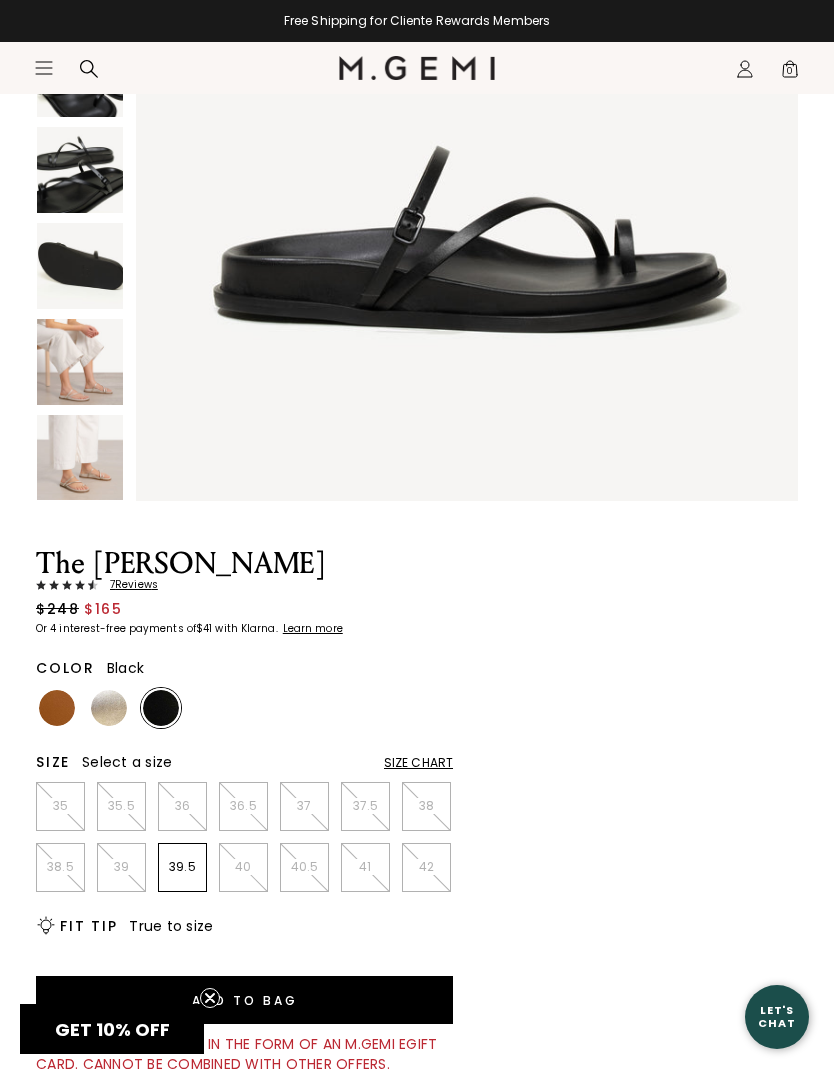 click at bounding box center [57, 708] 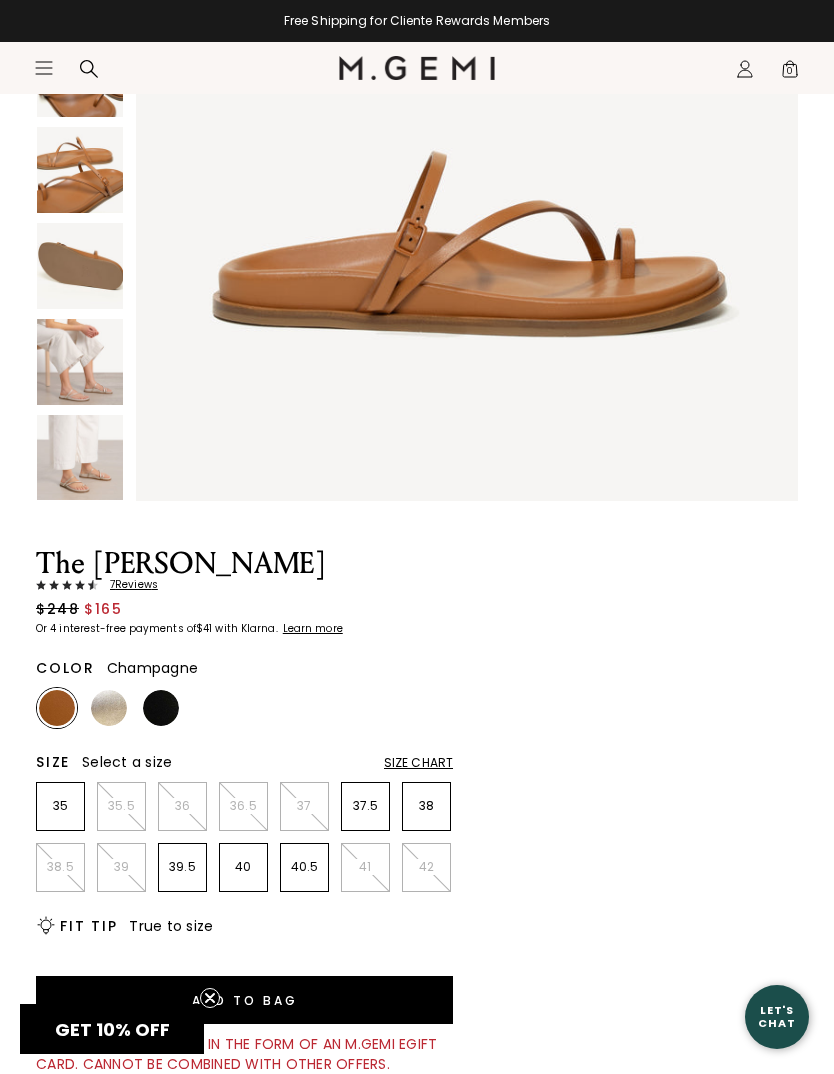 click at bounding box center (109, 708) 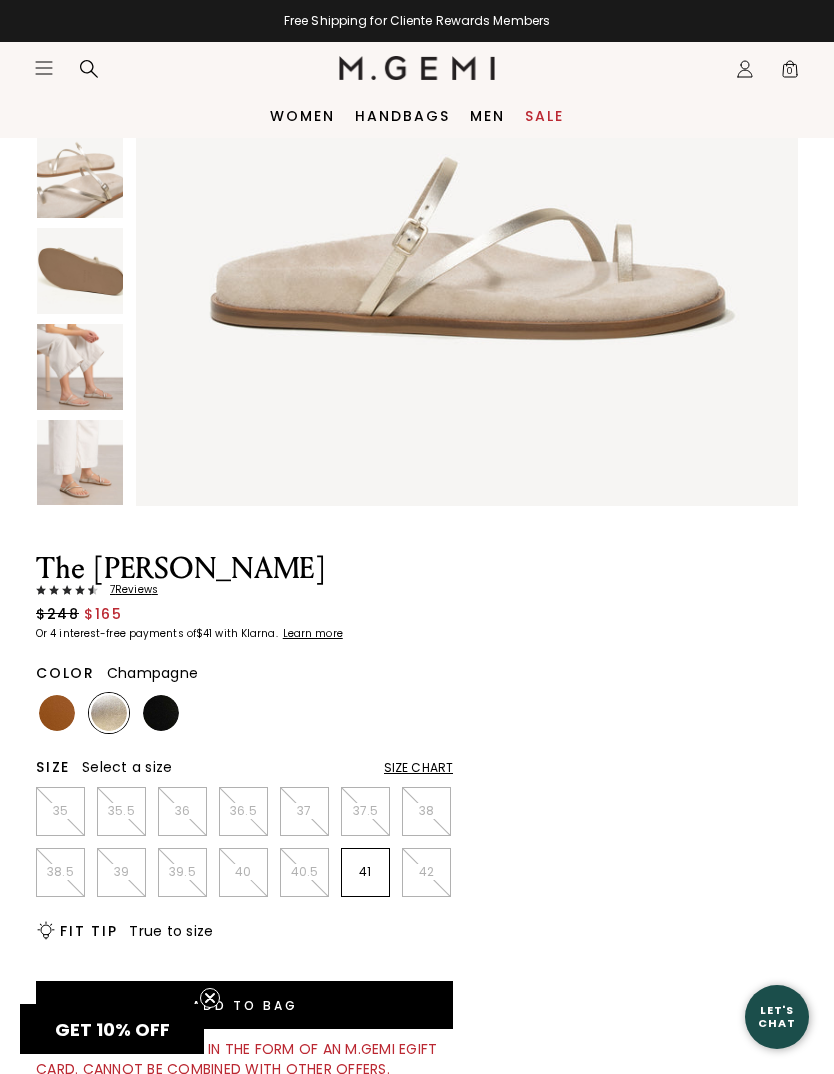 scroll, scrollTop: 318, scrollLeft: 0, axis: vertical 